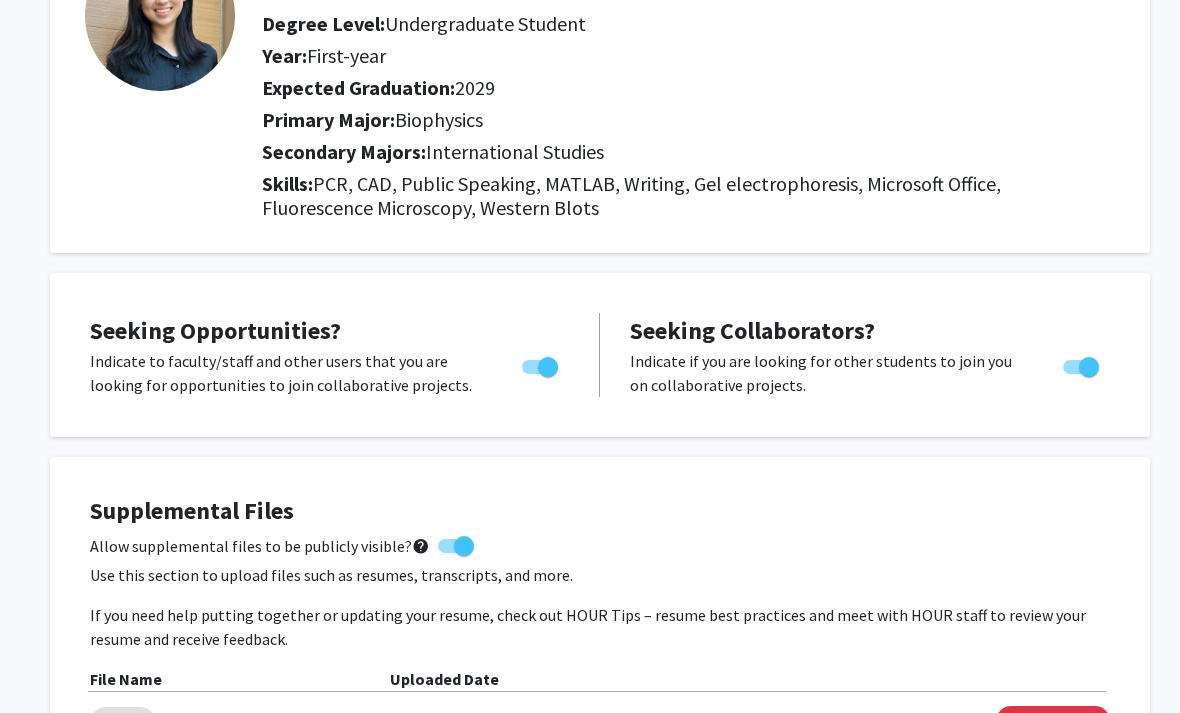 scroll, scrollTop: 203, scrollLeft: 0, axis: vertical 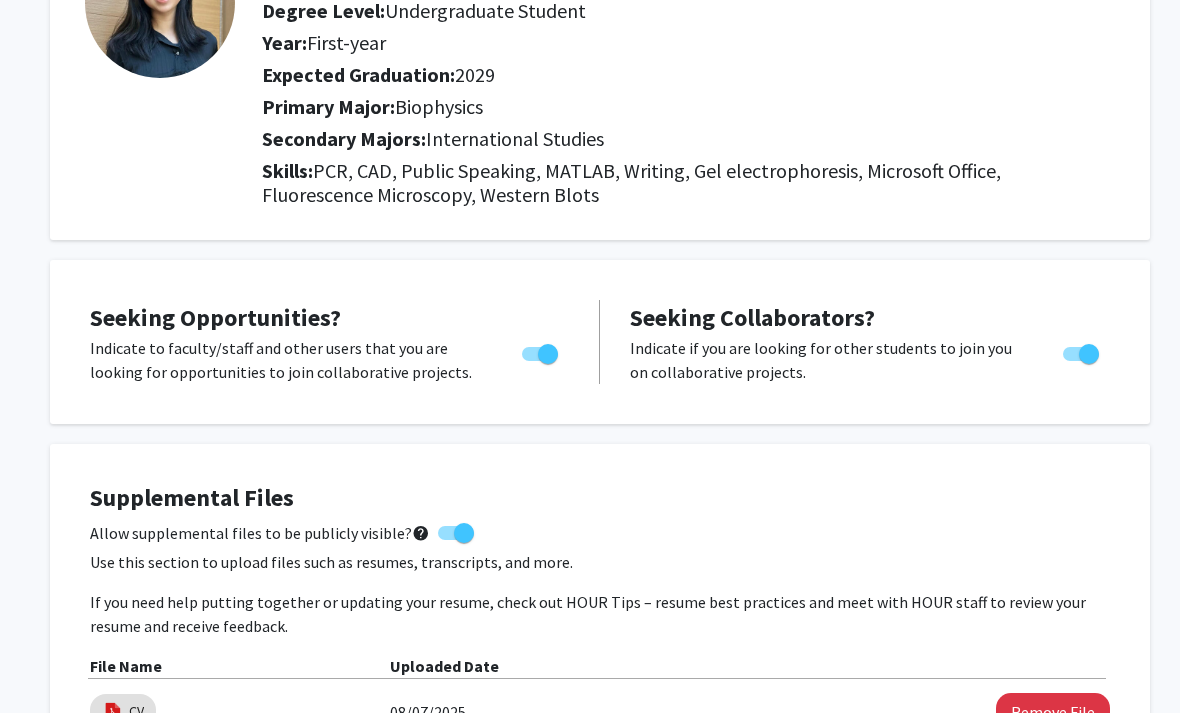 click on "Supplemental Files    Allow supplemental files to be publicly visible?  help  Use this section to upload files such as resumes, transcripts, and more. If you need help putting together or updating your resume, check out HOUR Tips – resume best practices and meet with HOUR staff to review your resume and receive feedback. File Name Uploaded Date  CV   08/07/2025   Remove File   Add File" 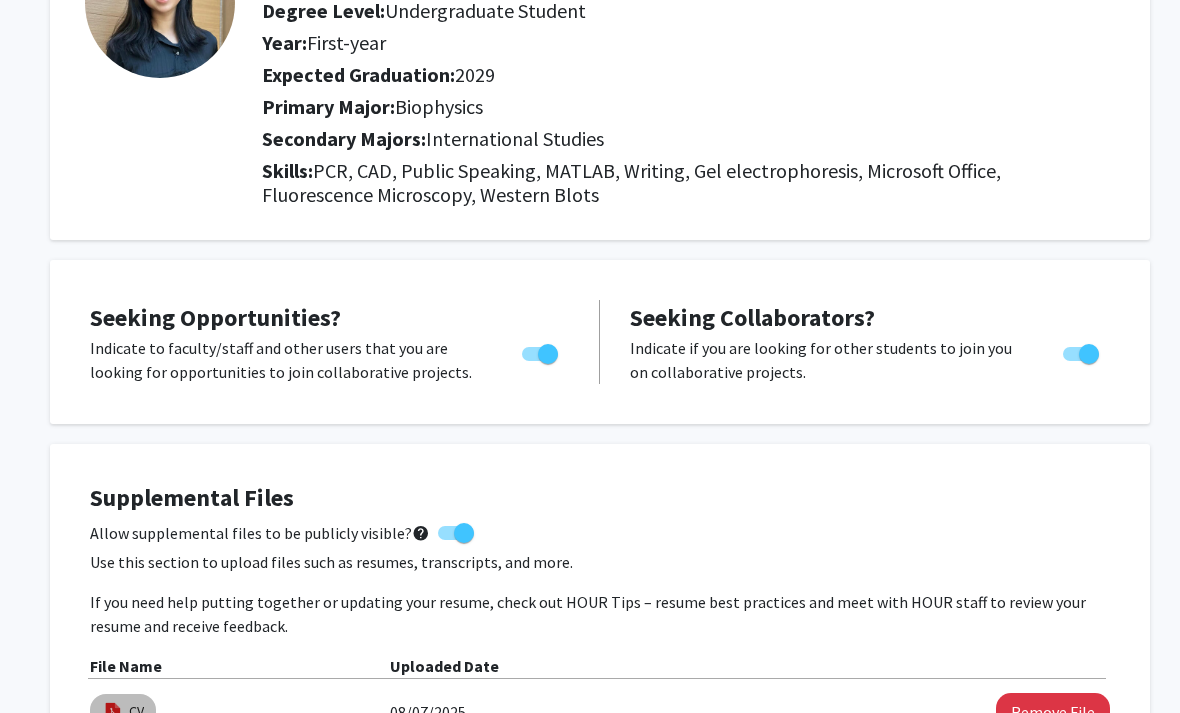 click on "CV" at bounding box center [123, 713] 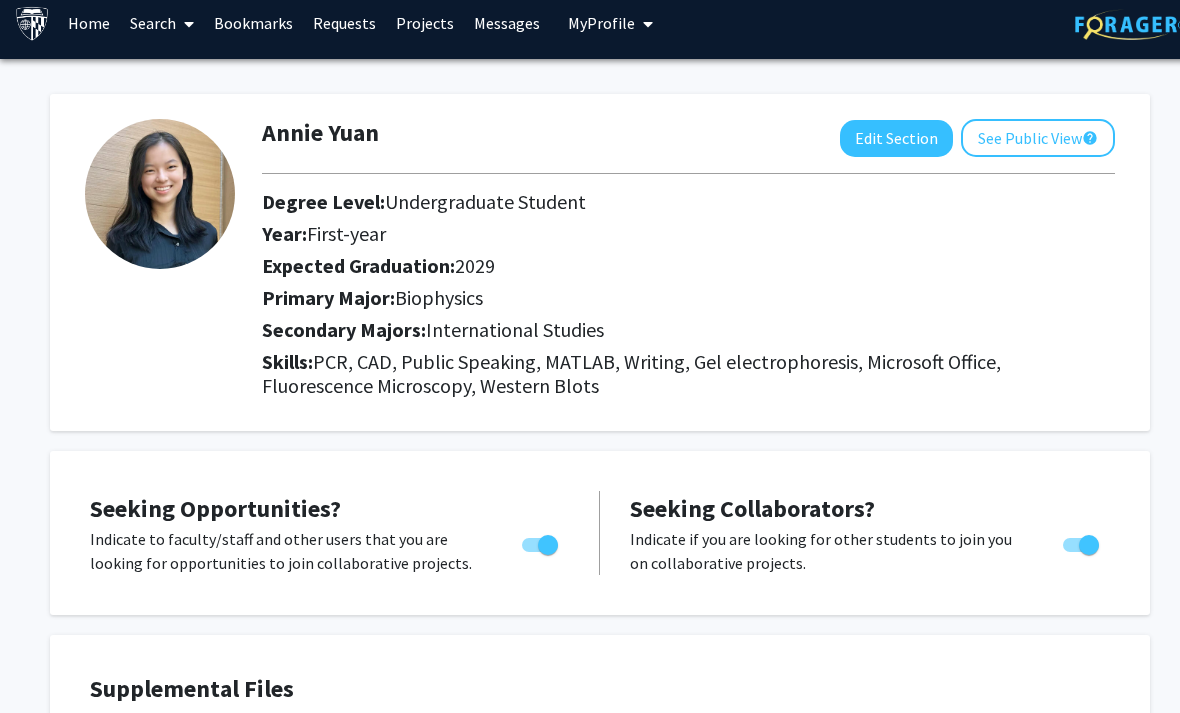 scroll, scrollTop: 0, scrollLeft: 0, axis: both 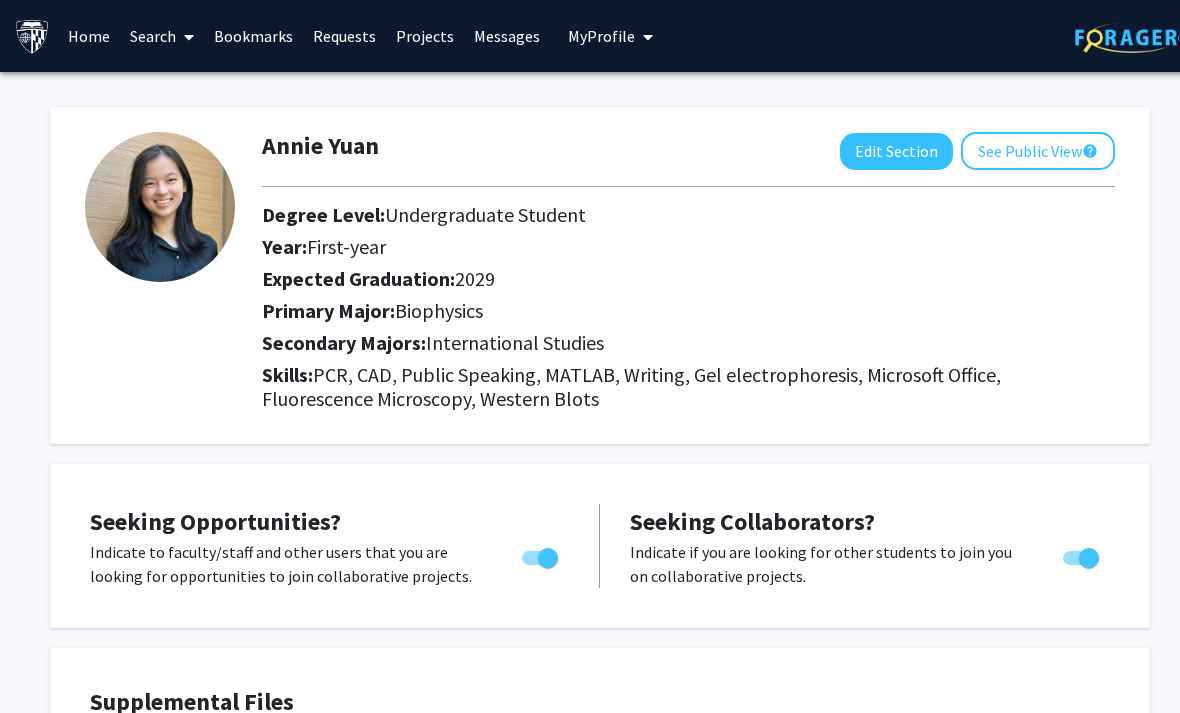 click on "Search" at bounding box center [162, 36] 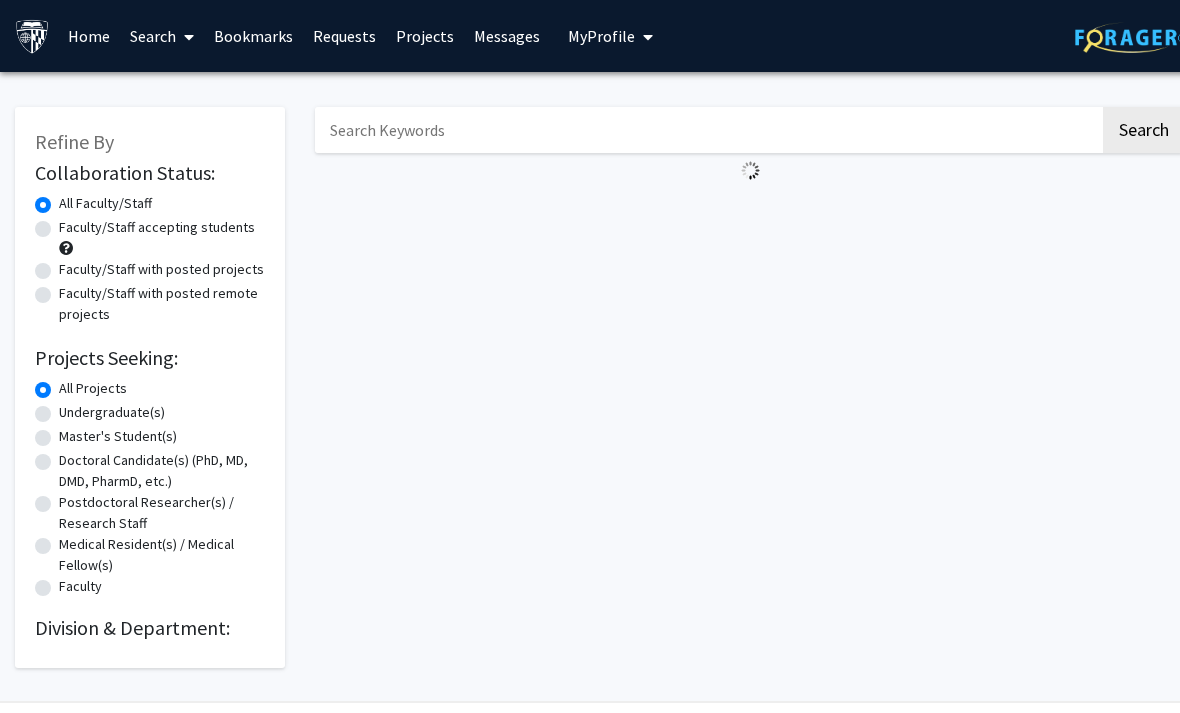 scroll, scrollTop: 0, scrollLeft: 0, axis: both 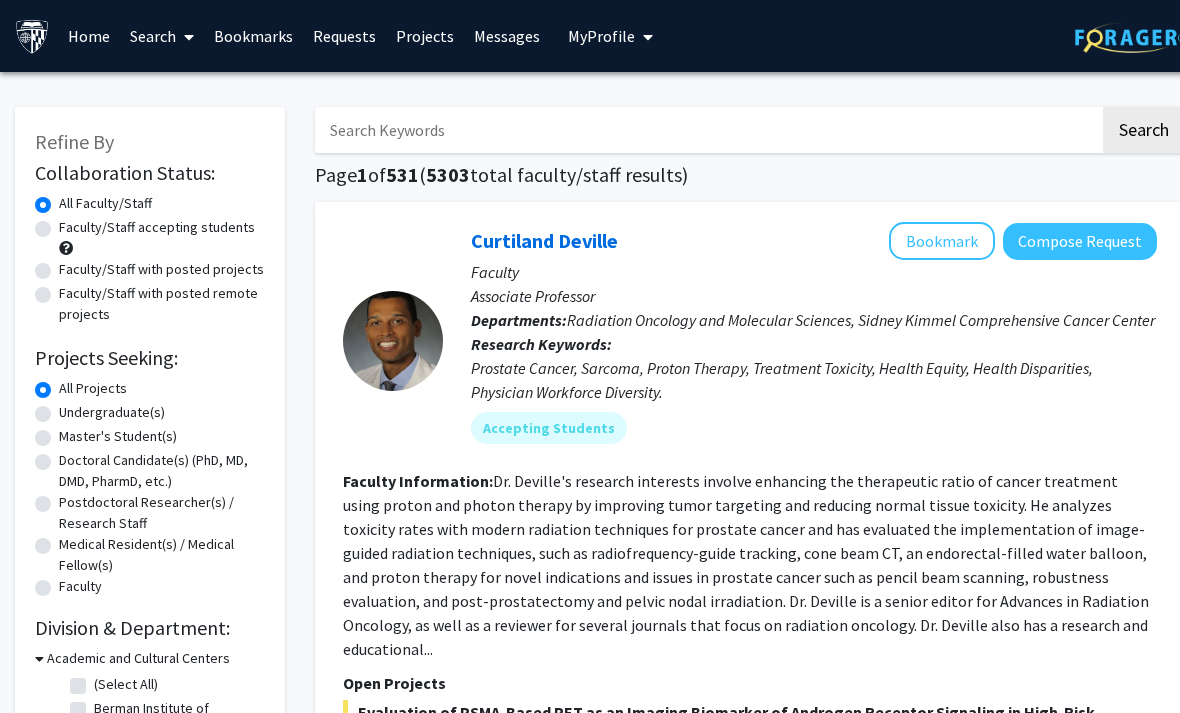 click on "Faculty/Staff accepting students" 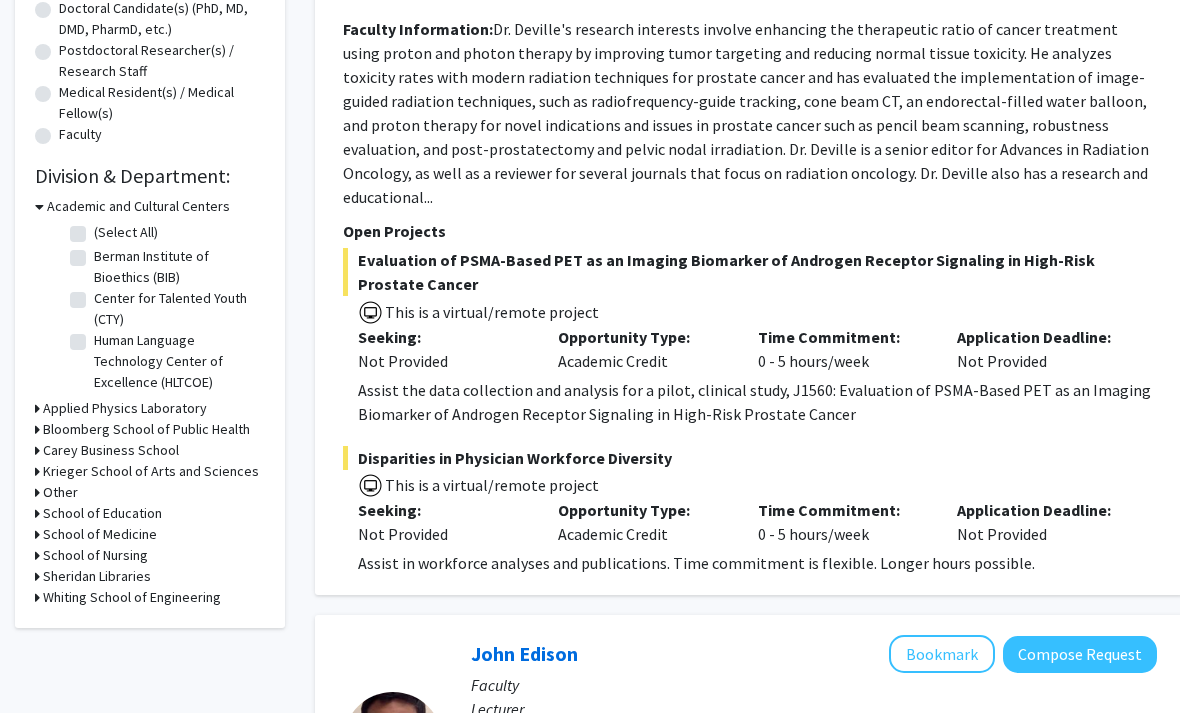 scroll, scrollTop: 539, scrollLeft: 0, axis: vertical 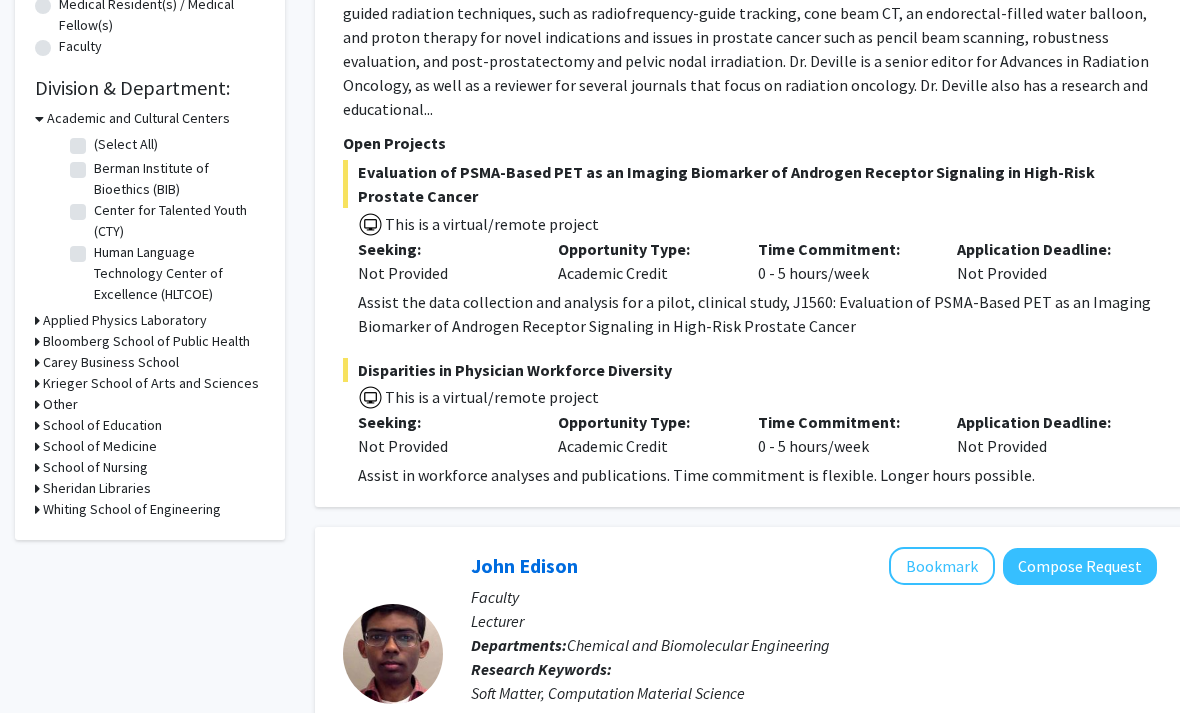 click on "Applied Physics Laboratory" 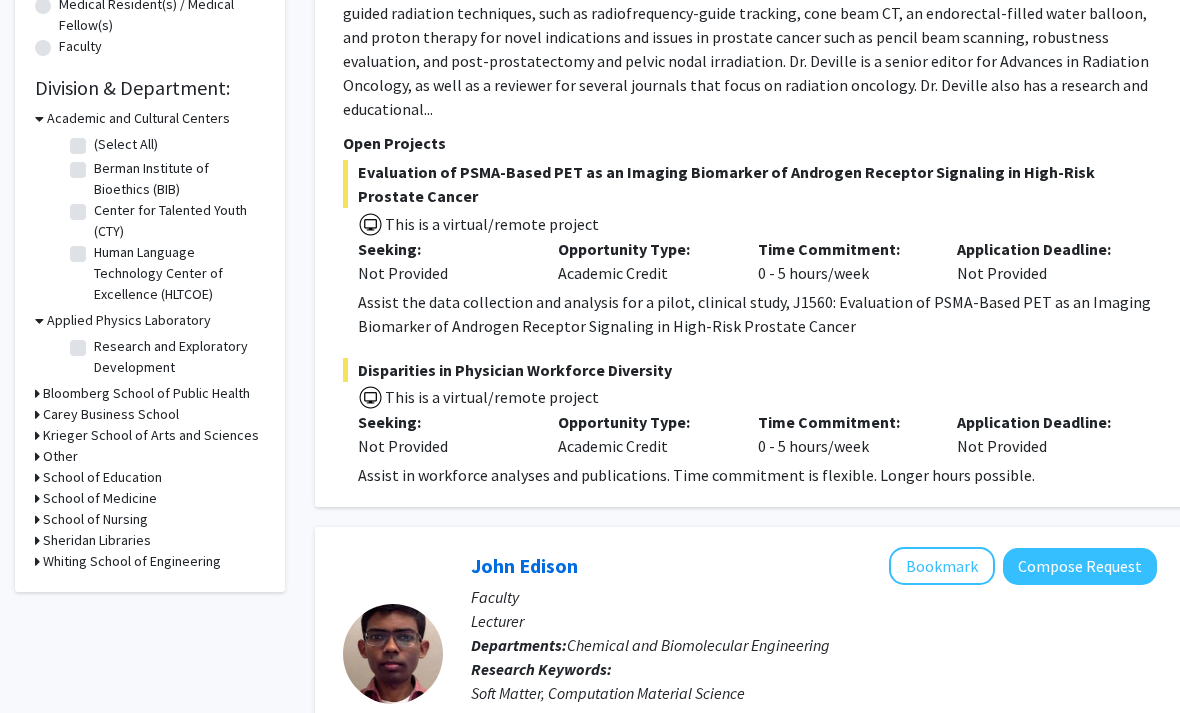 click on "Research and Exploratory Development" 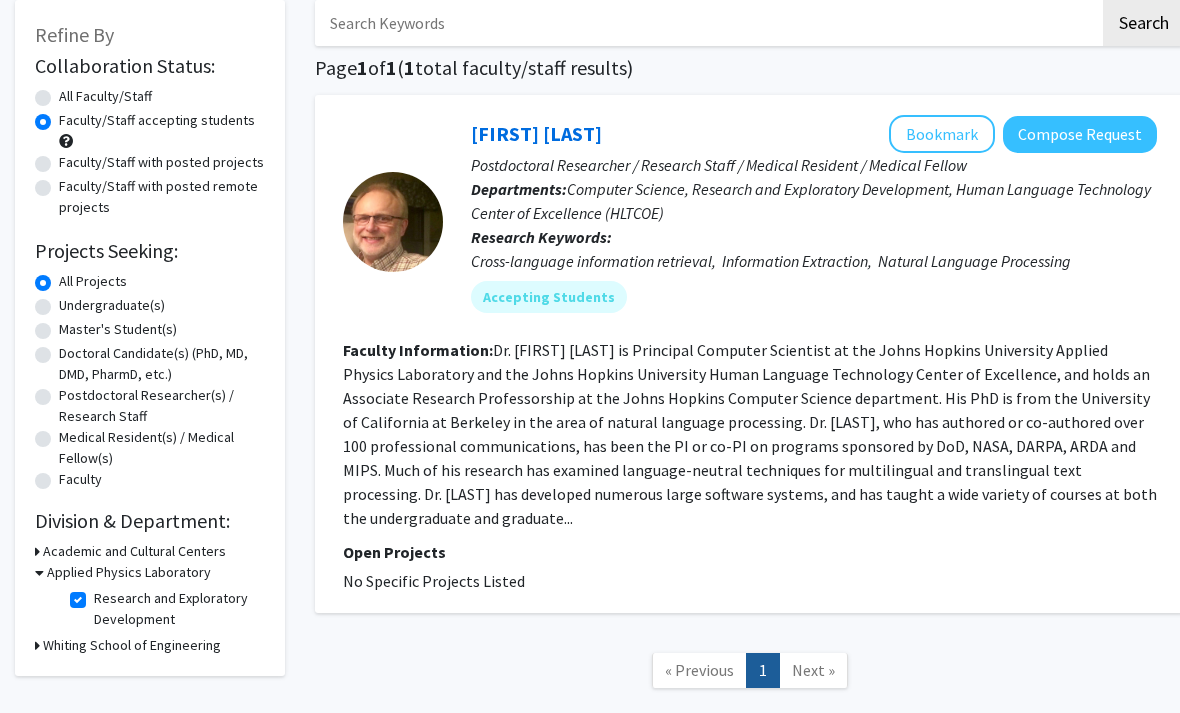 scroll, scrollTop: 121, scrollLeft: 0, axis: vertical 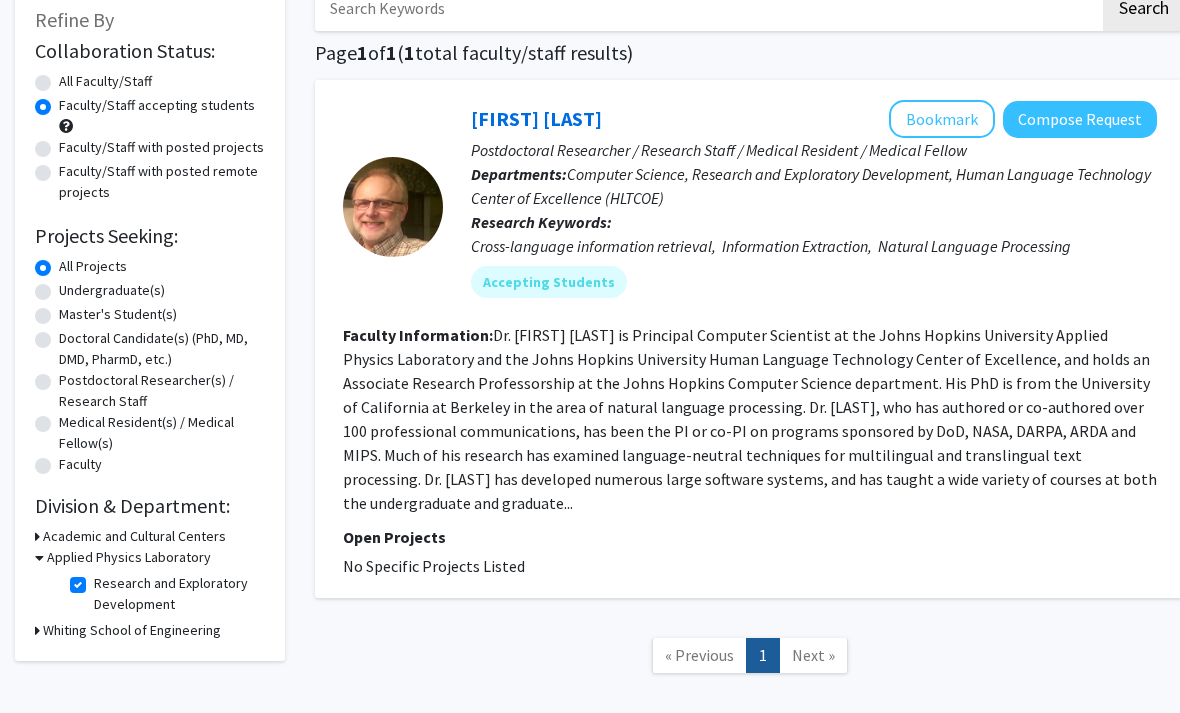 drag, startPoint x: 426, startPoint y: 508, endPoint x: 342, endPoint y: 313, distance: 212.32286 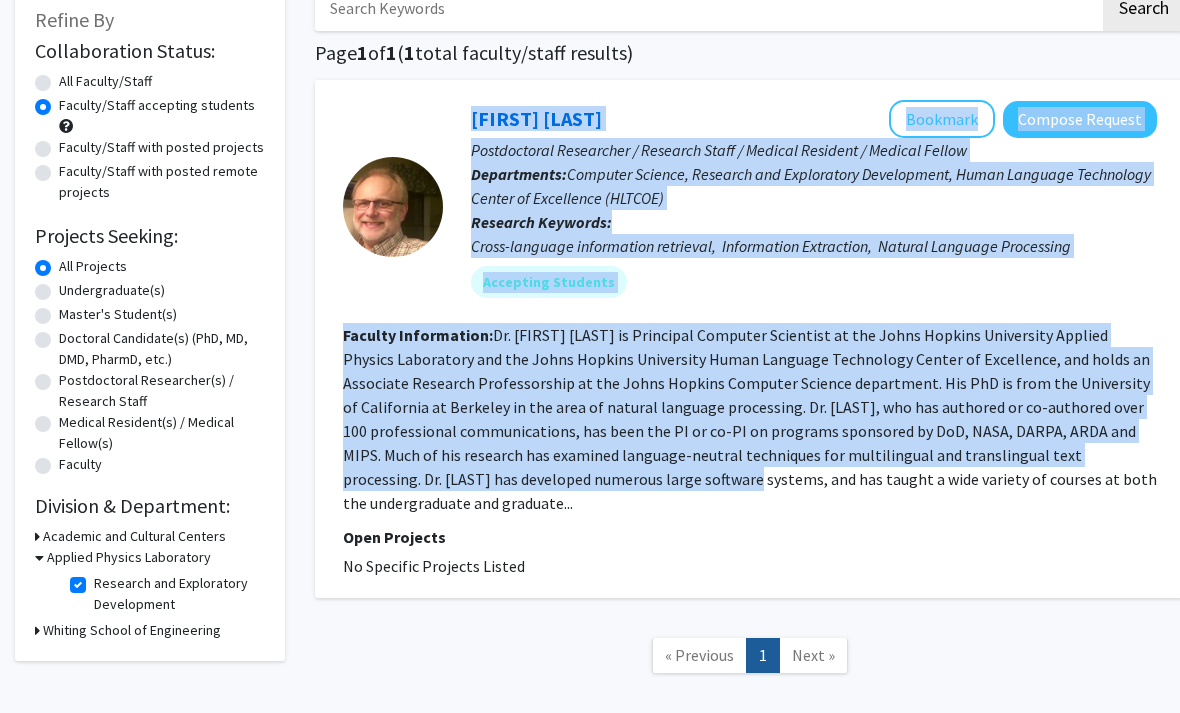 drag, startPoint x: 338, startPoint y: 304, endPoint x: 562, endPoint y: 481, distance: 285.4908 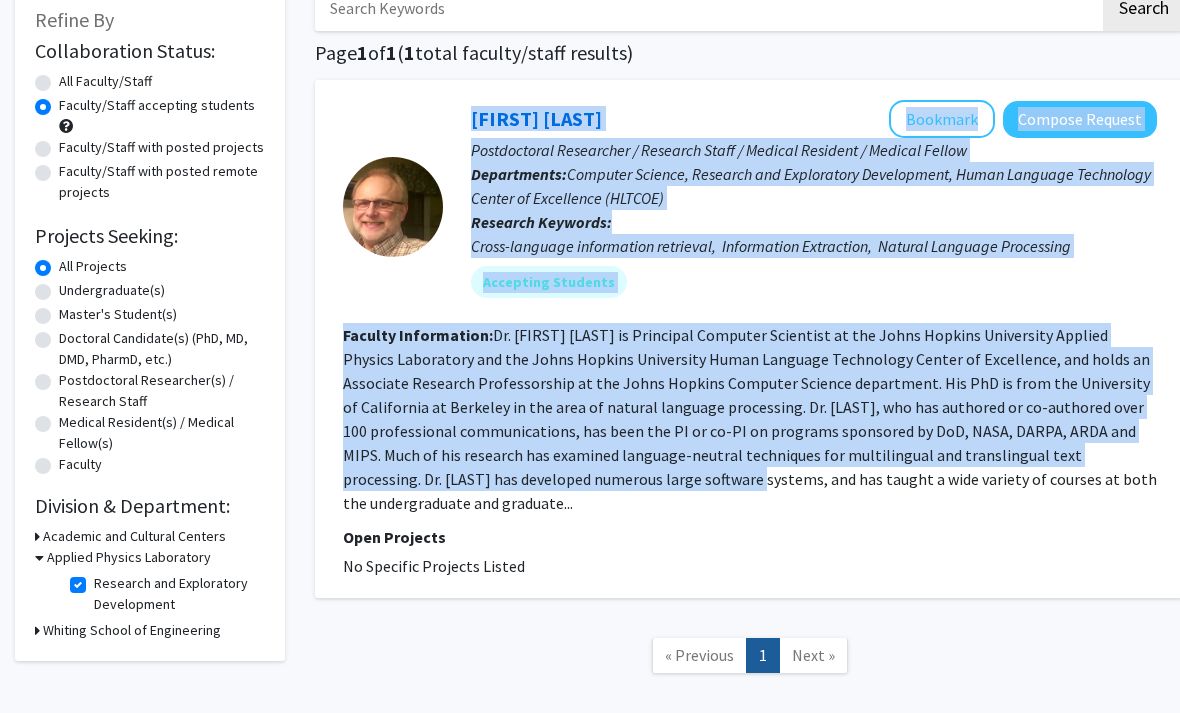 click on "Dr. James Mayfield is Principal Computer Scientist at the Johns Hopkins University Applied Physics Laboratory and the Johns Hopkins University Human Language Technology Center of Excellence, and holds an Associate Research Professorship at the Johns Hopkins Computer Science department. His PhD is from the University of California at Berkeley in the area of natural language processing. Dr. Mayfield, who has authored or co-authored over 100 professional communications, has been the PI or co-PI on programs sponsored by DoD, NASA, DARPA, ARDA and MIPS. Much of his research has examined language-neutral techniques for multilingual and translingual text processing. Dr. Mayfield has developed numerous large software systems, and has taught a wide variety of courses at both the undergraduate and graduate..." 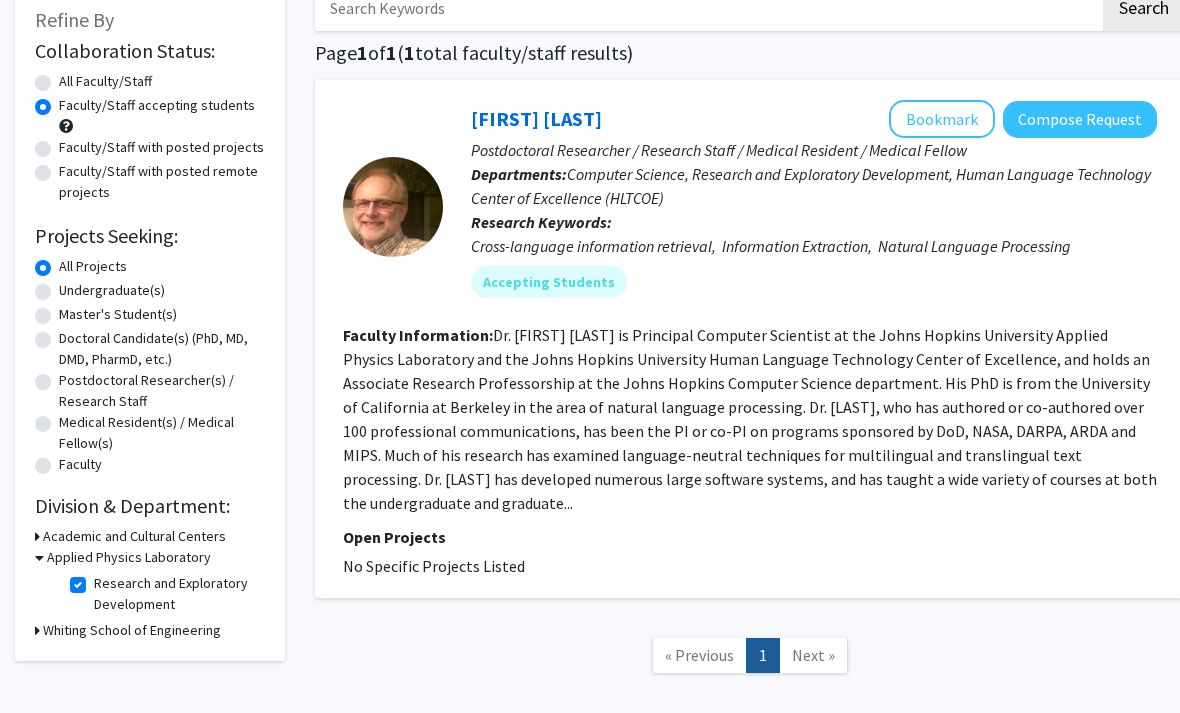 click on "Research and Exploratory Development" 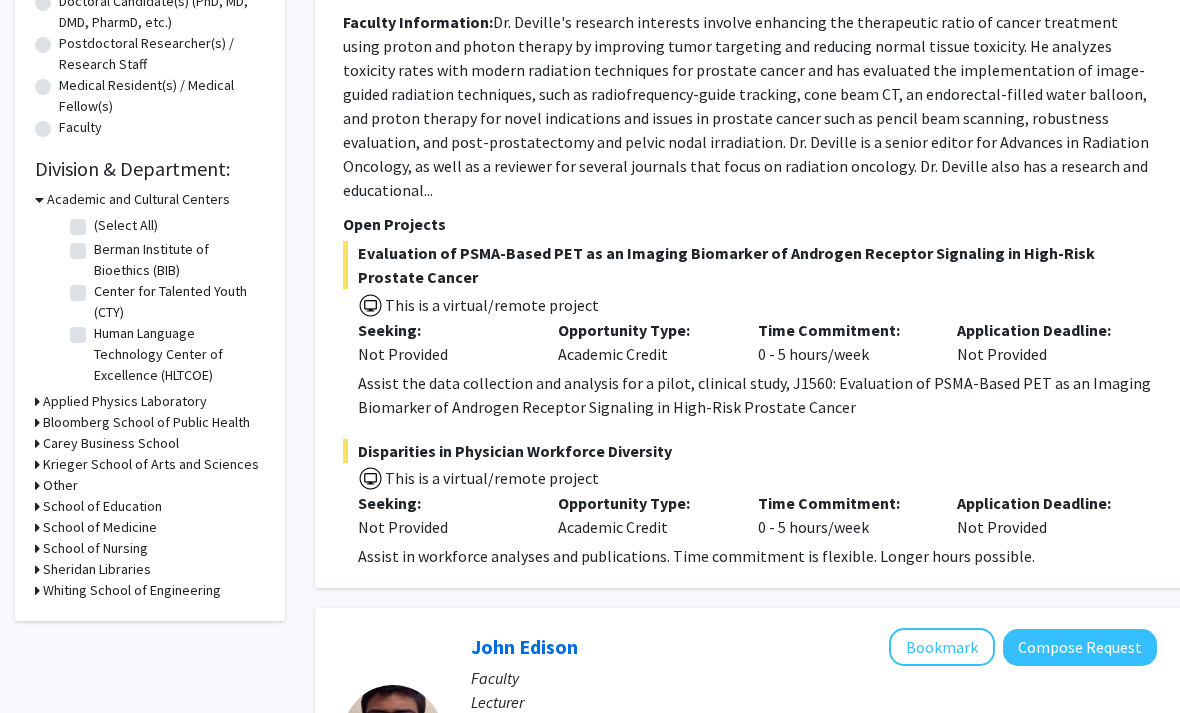 scroll, scrollTop: 472, scrollLeft: 0, axis: vertical 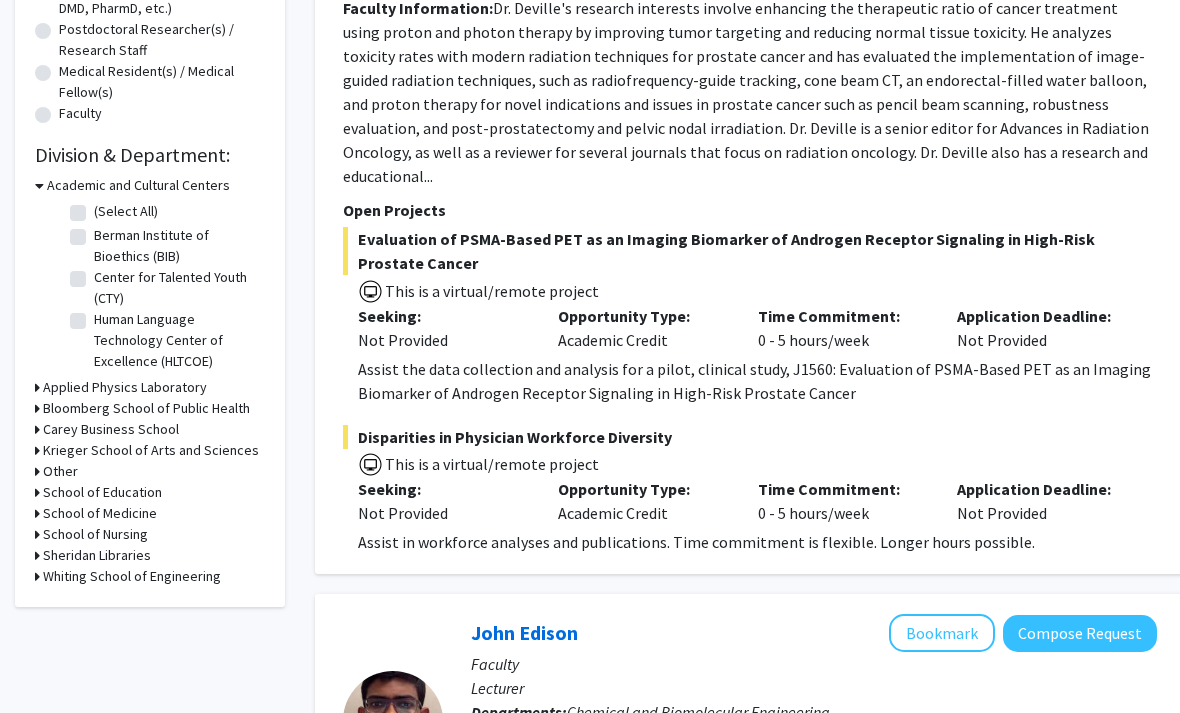 click on "Refine By Collaboration Status: Collaboration Status  All Faculty/Staff    Collaboration Status  Faculty/Staff accepting students    Collaboration Status  Faculty/Staff with posted projects    Collaboration Status  Faculty/Staff with posted remote projects    Projects Seeking: Projects Seeking Level  All Projects    Projects Seeking Level  Undergraduate(s)    Projects Seeking Level  Master's Student(s)    Projects Seeking Level  Doctoral Candidate(s) (PhD, MD, DMD, PharmD, etc.)    Projects Seeking Level  Postdoctoral Researcher(s) / Research Staff    Projects Seeking Level  Medical Resident(s) / Medical Fellow(s)    Projects Seeking Level  Faculty    Division & Department:      Academic and Cultural Centers  (Select All)  (Select All)  Berman Institute of Bioethics (BIB)  Berman Institute of Bioethics (BIB)  Center for Talented Youth (CTY)  Center for Talented Youth (CTY)  Human Language Technology Center of Excellence (HLTCOE)  Human Language Technology Center of Excellence (HLTCOE)" 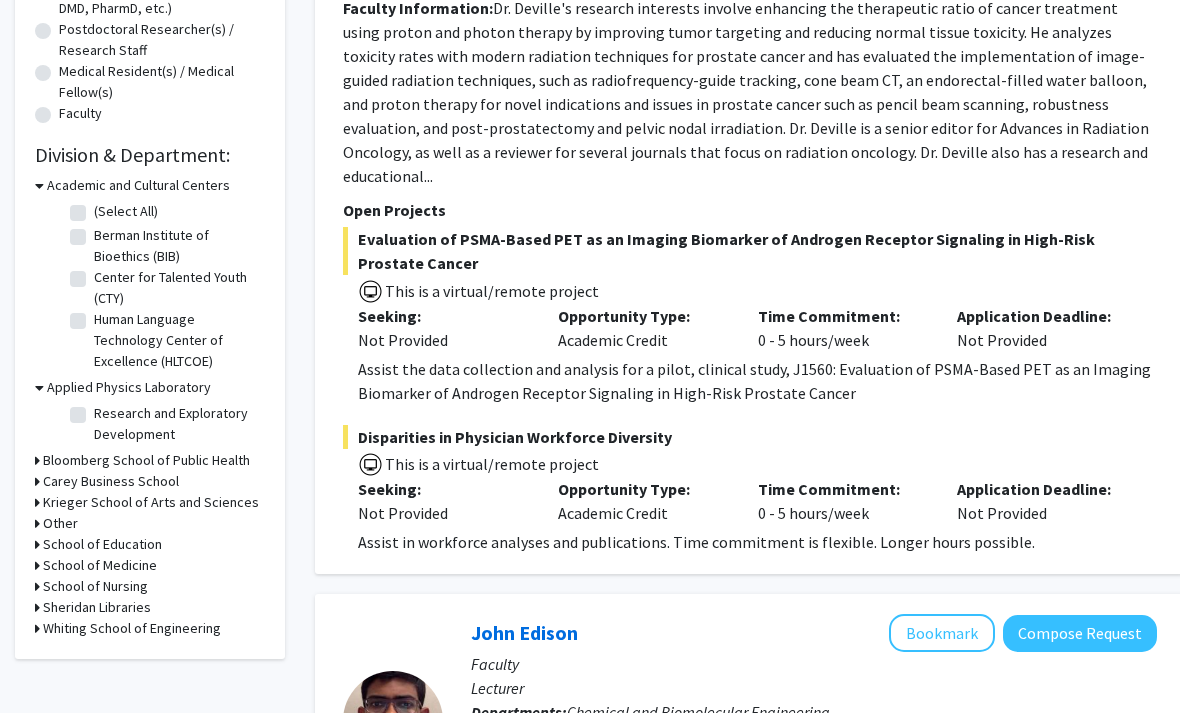 click 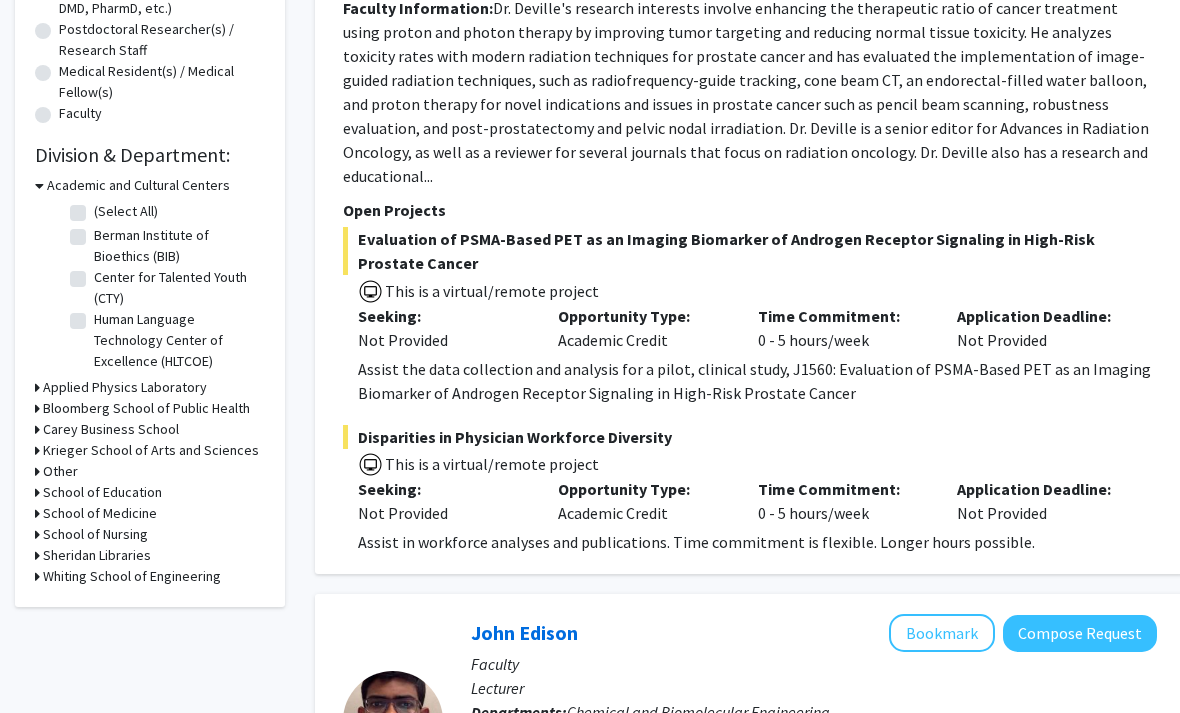 click on "Applied Physics Laboratory" at bounding box center [125, 387] 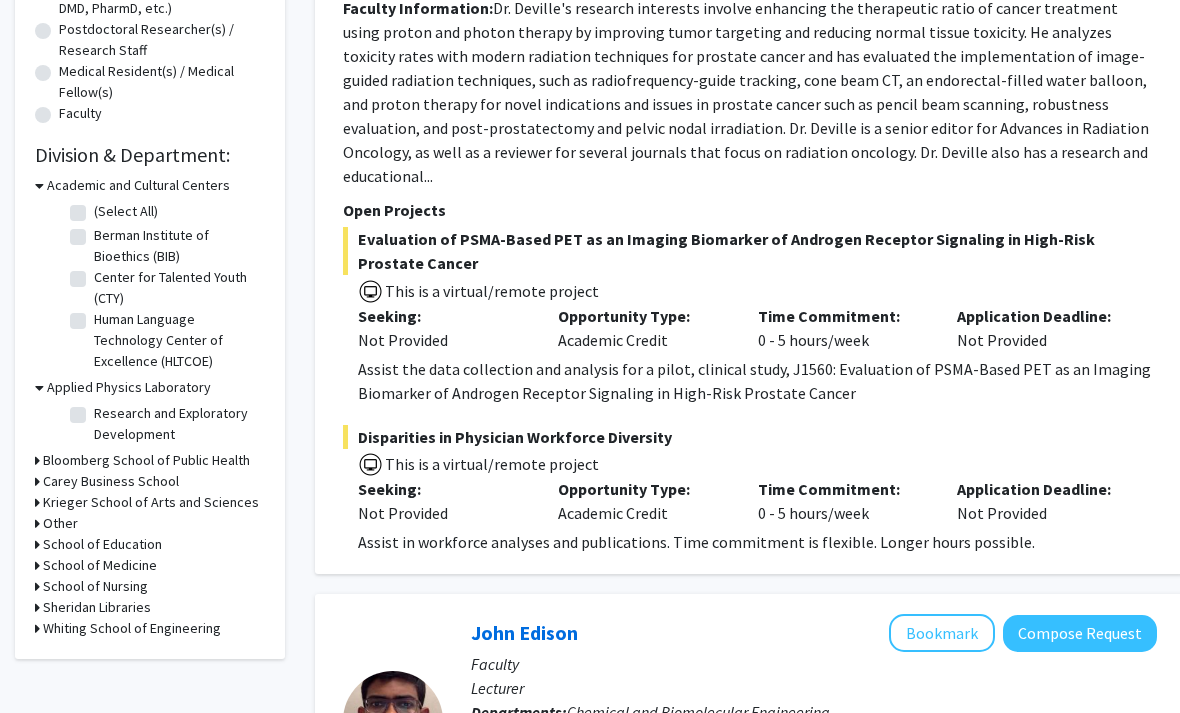 click on "Bloomberg School of Public Health" at bounding box center (146, 460) 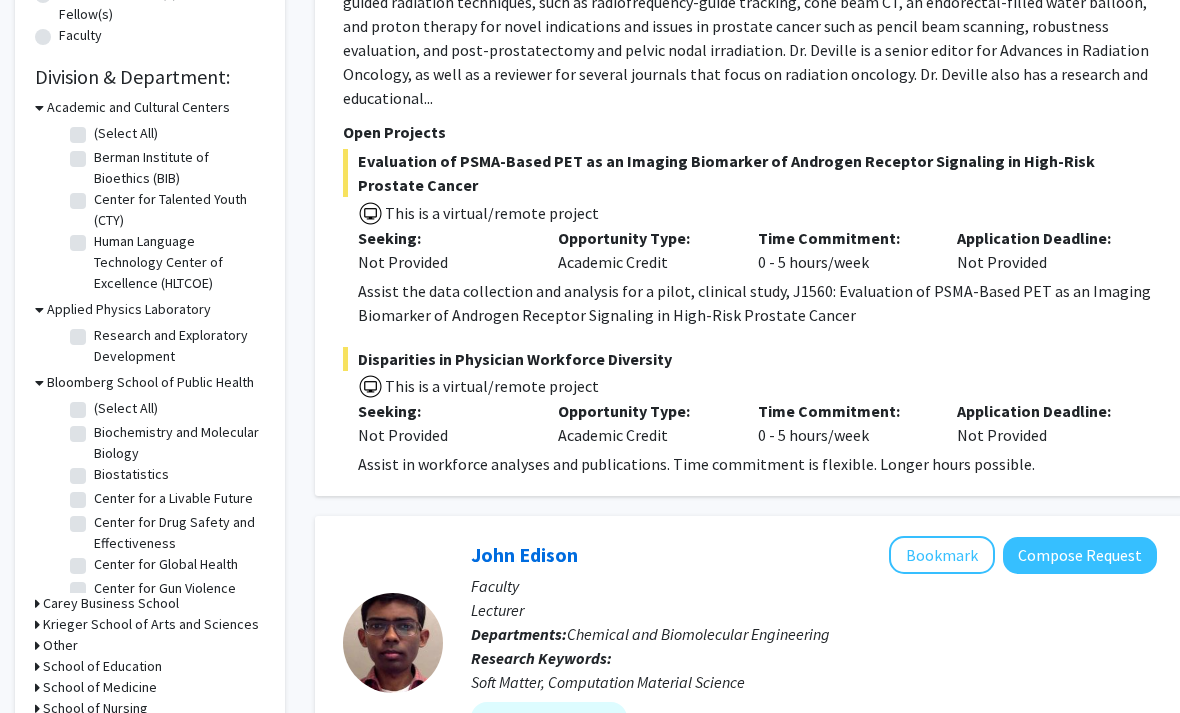 scroll, scrollTop: 590, scrollLeft: 0, axis: vertical 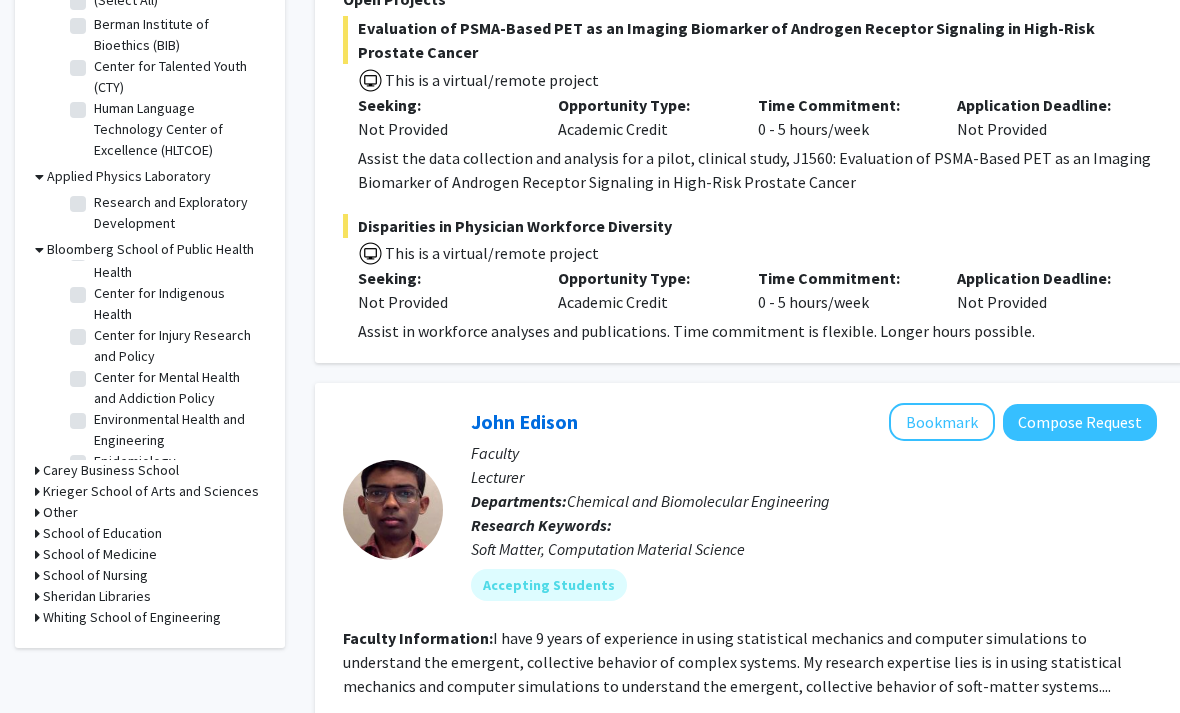 click on "Other" at bounding box center (60, 513) 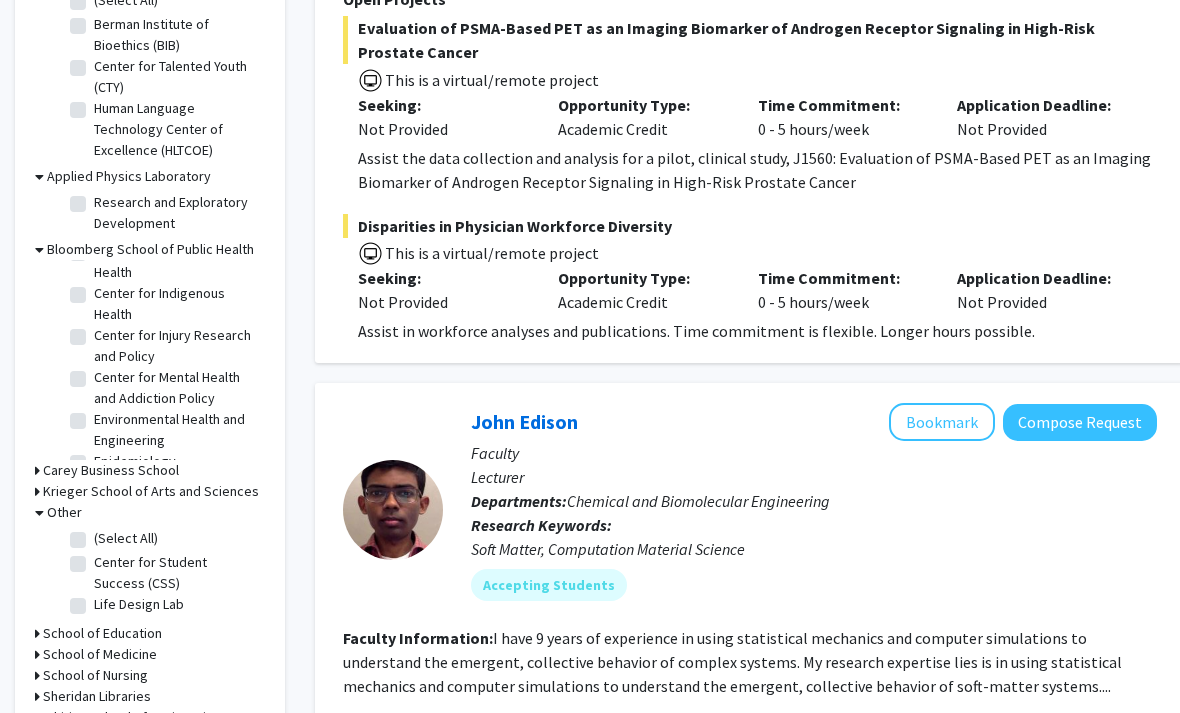 scroll, scrollTop: 743, scrollLeft: 0, axis: vertical 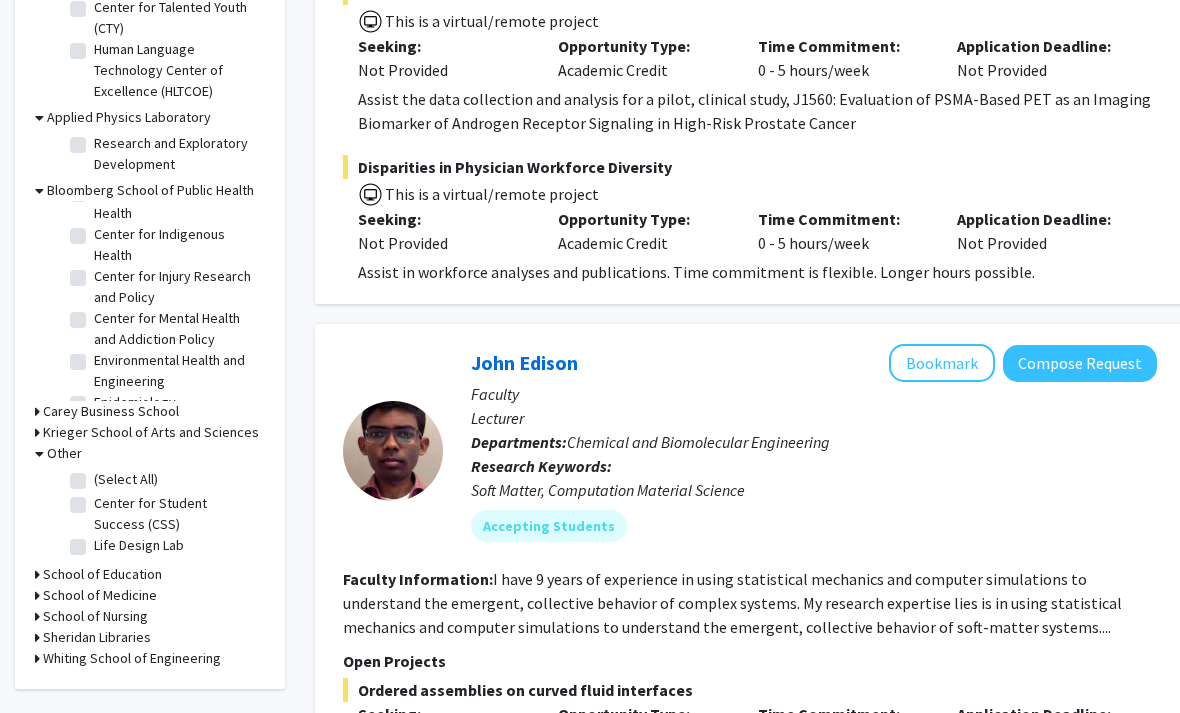 click on "Krieger School of Arts and Sciences" at bounding box center (151, 432) 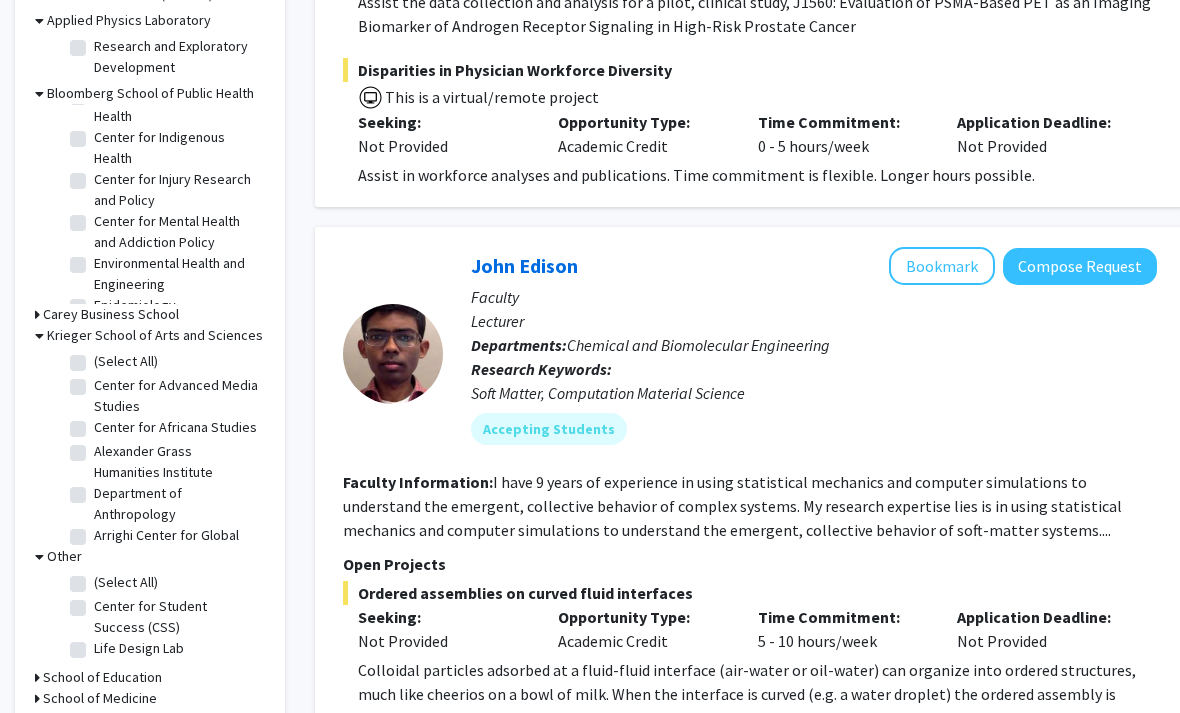 scroll, scrollTop: 842, scrollLeft: 0, axis: vertical 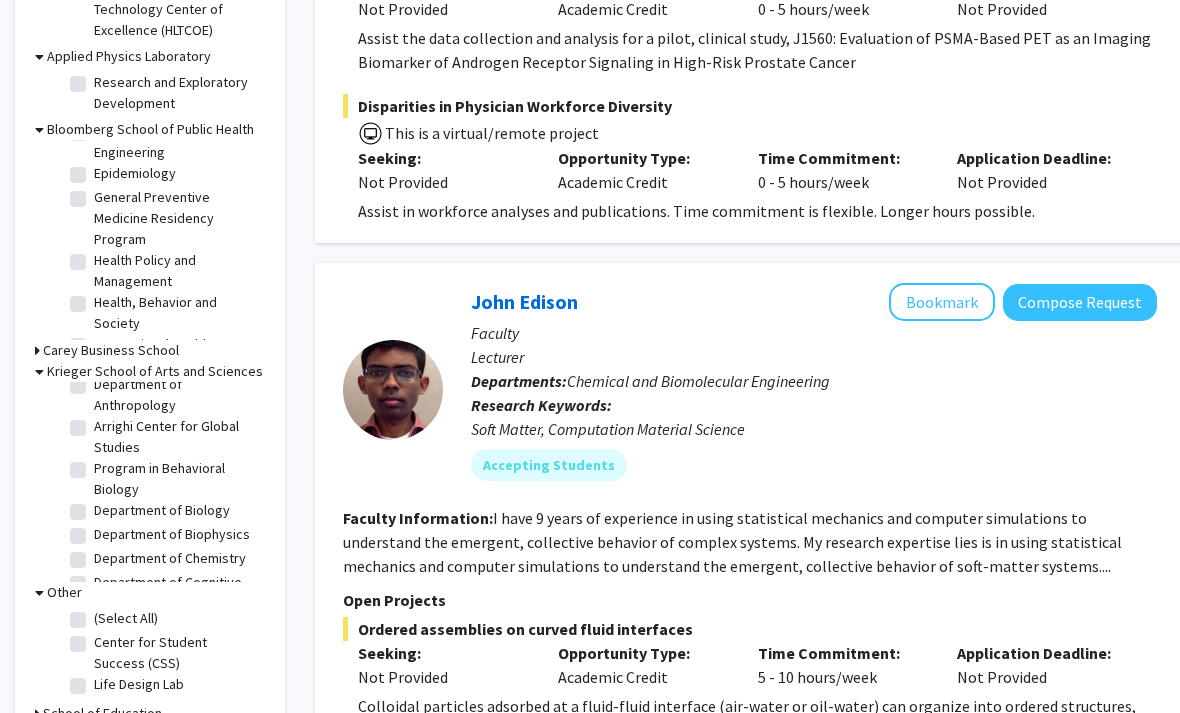 click on "Department of Biophysics" 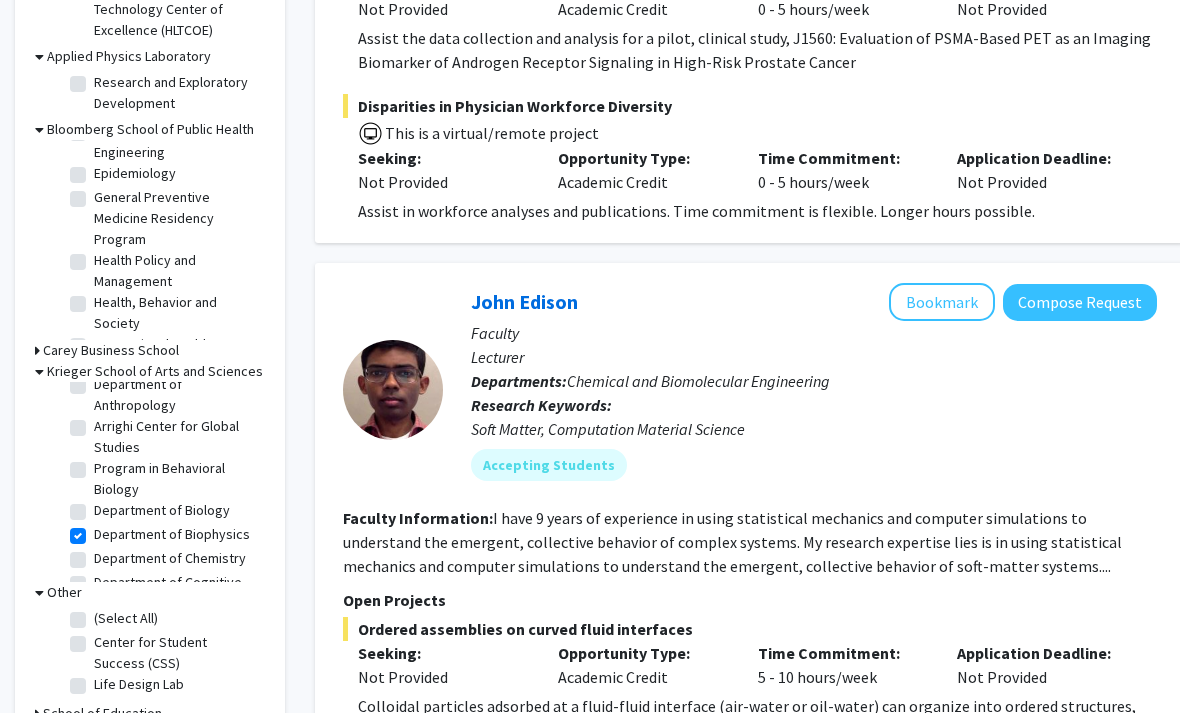 checkbox on "true" 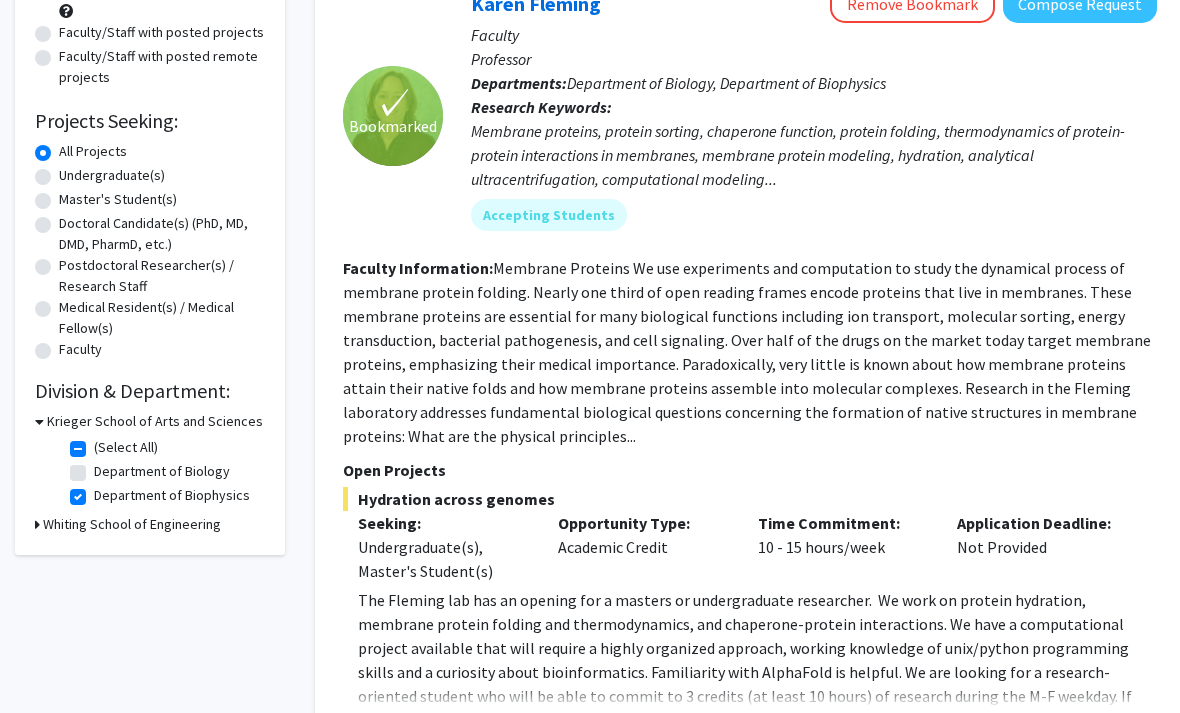 scroll, scrollTop: 247, scrollLeft: 0, axis: vertical 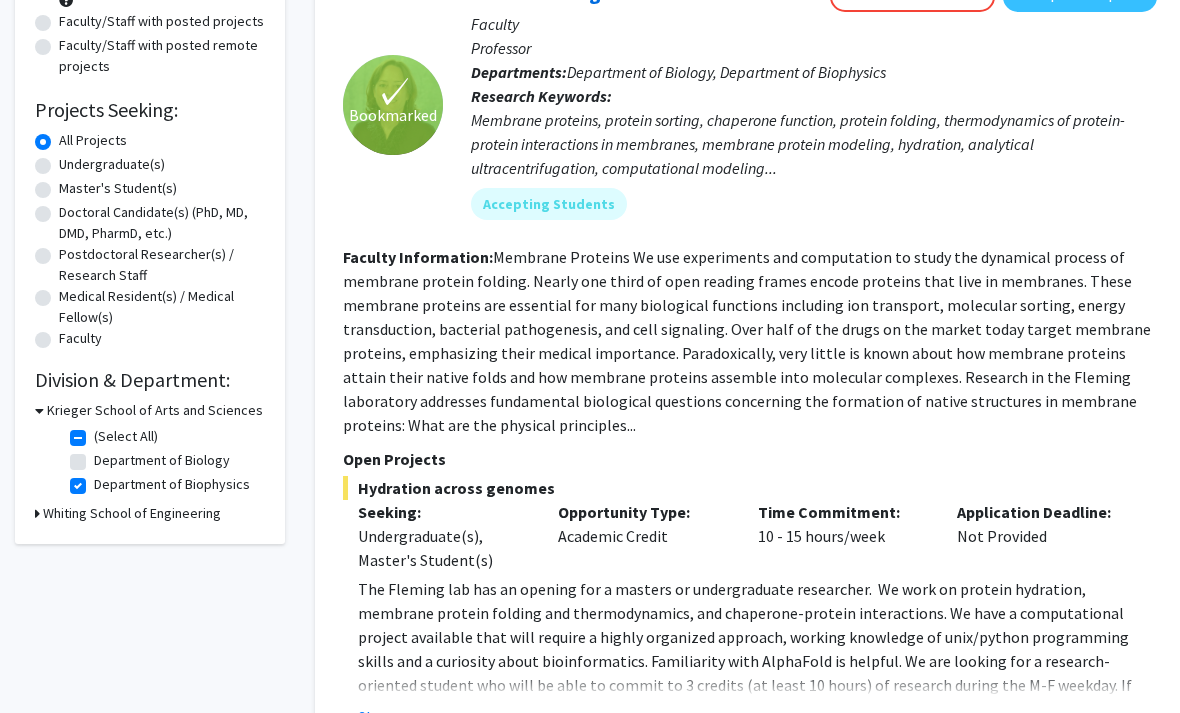 click on "Department of Biology" 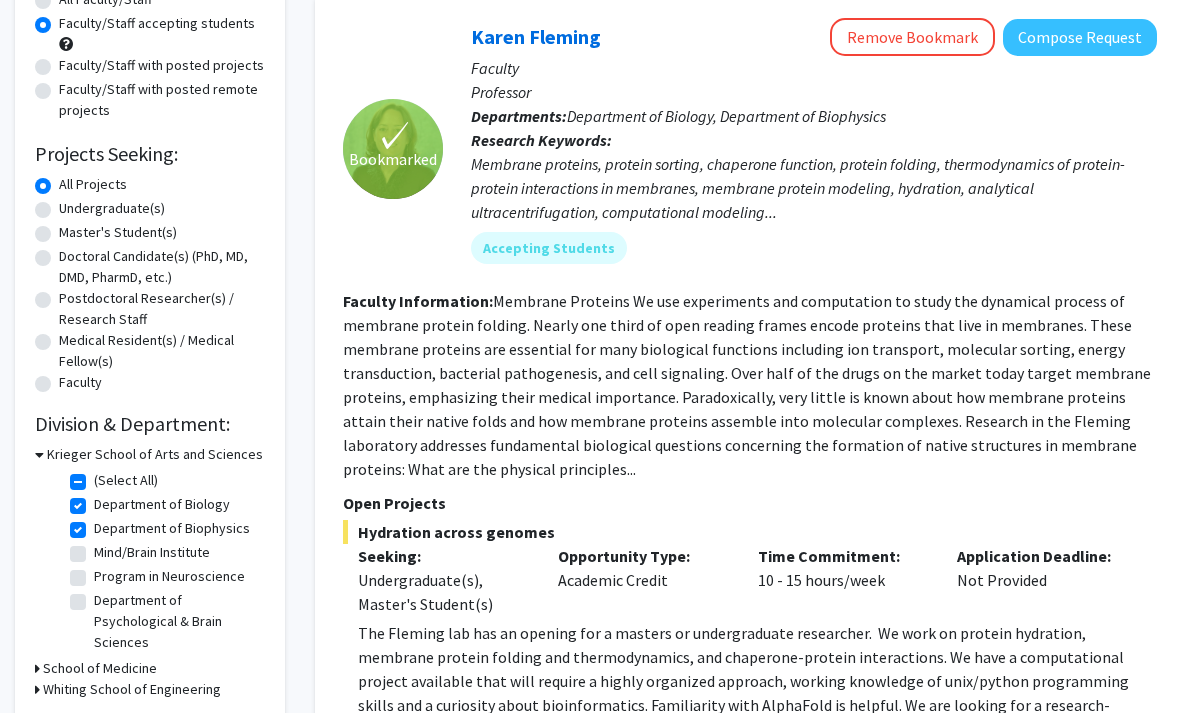 scroll, scrollTop: 219, scrollLeft: 0, axis: vertical 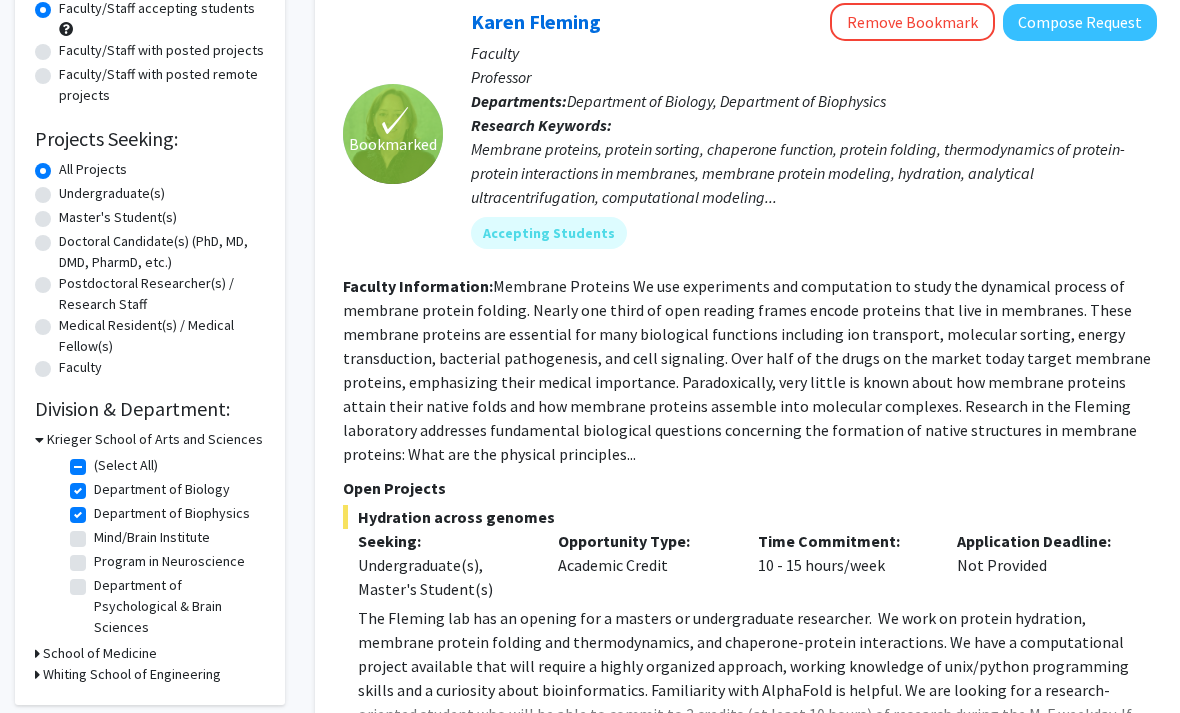 click on "Krieger School of Arts and Sciences" 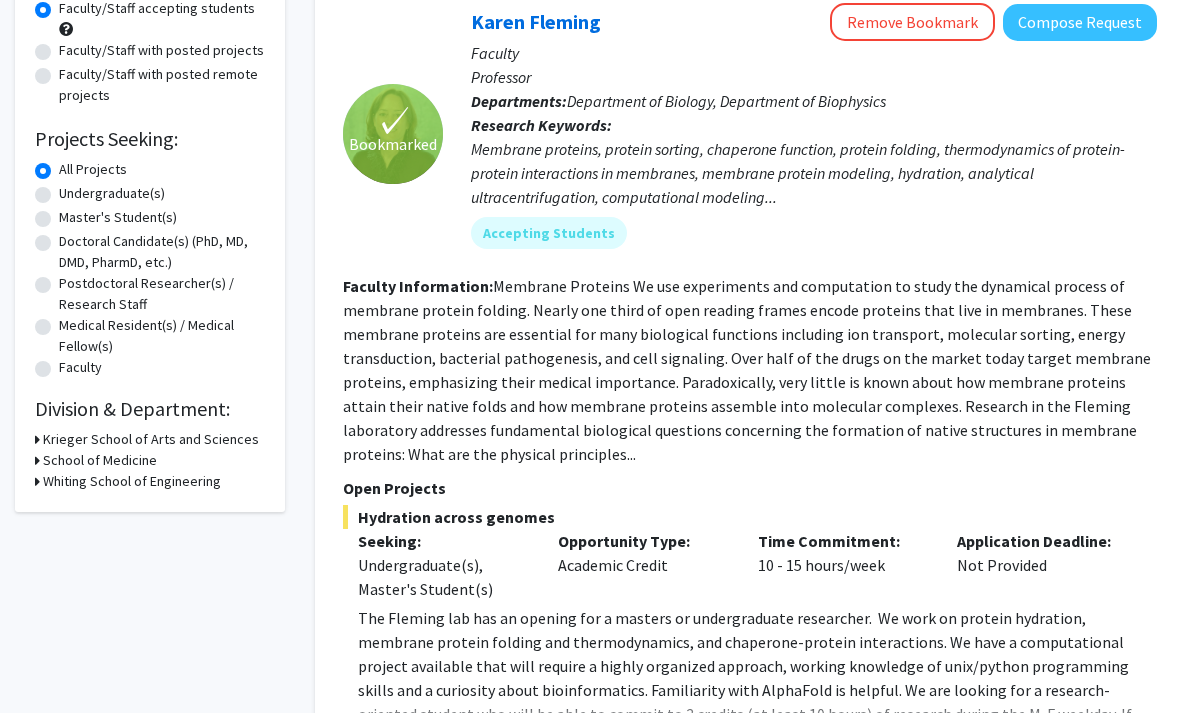 click on "Krieger School of Arts and Sciences" at bounding box center (151, 439) 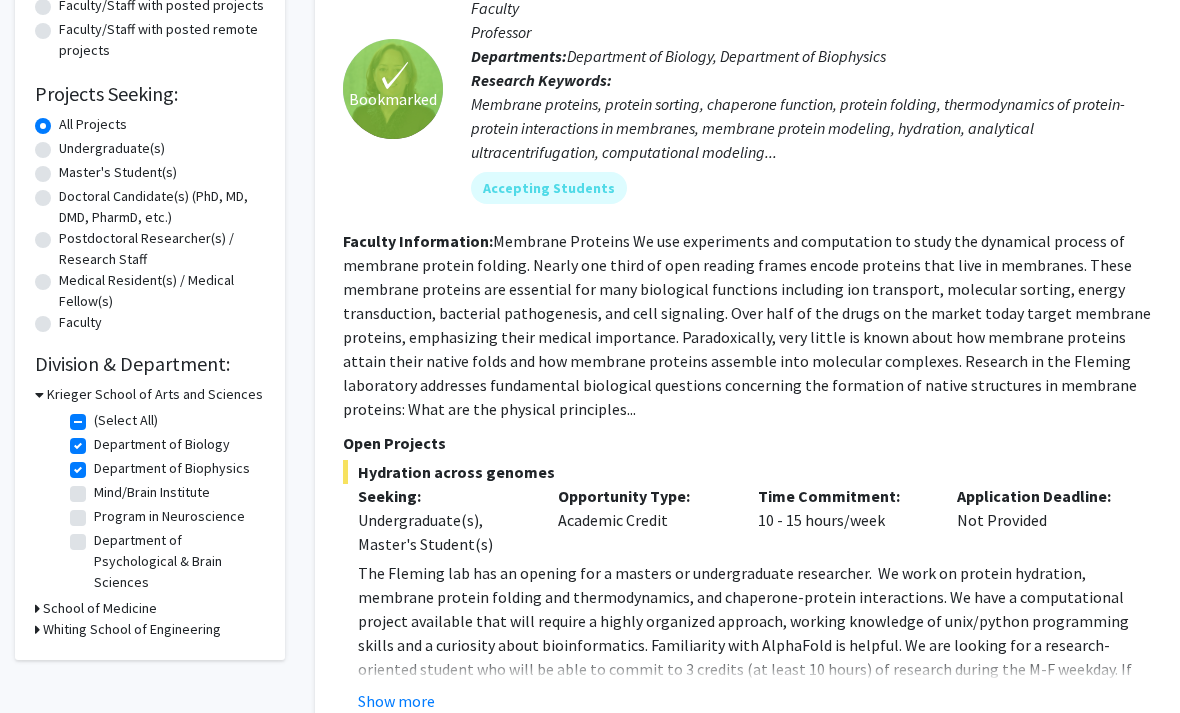 scroll, scrollTop: 260, scrollLeft: 0, axis: vertical 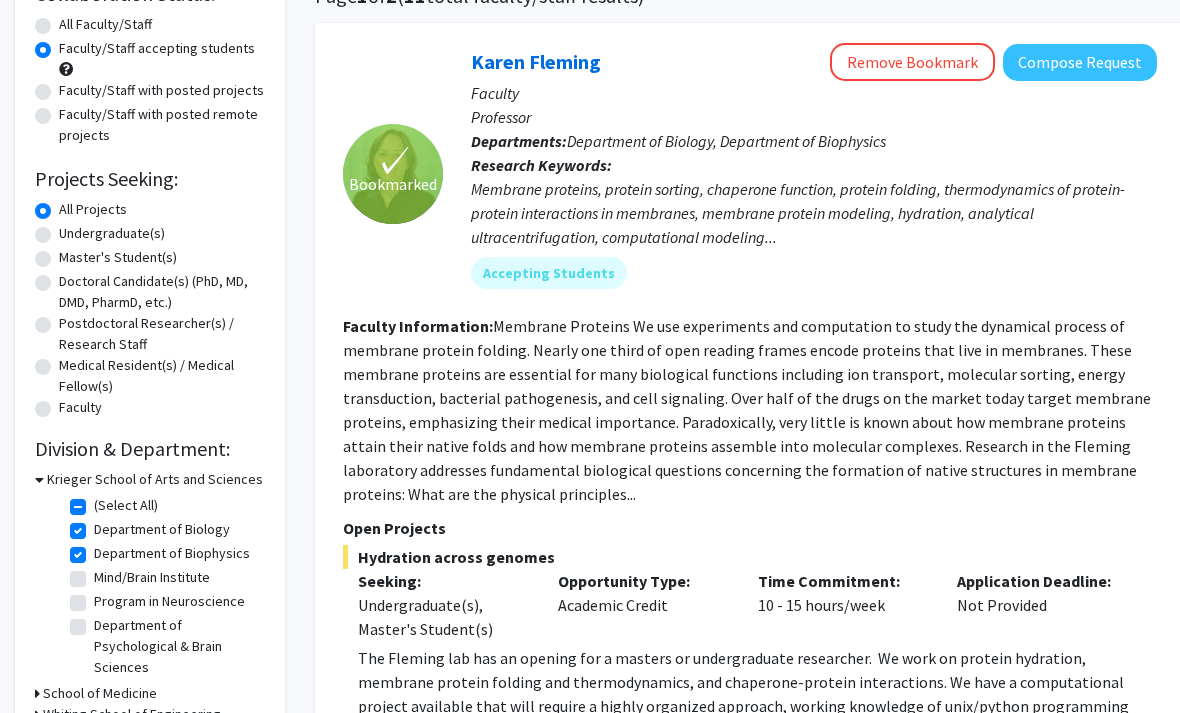 drag, startPoint x: 573, startPoint y: 400, endPoint x: 485, endPoint y: 288, distance: 142.43594 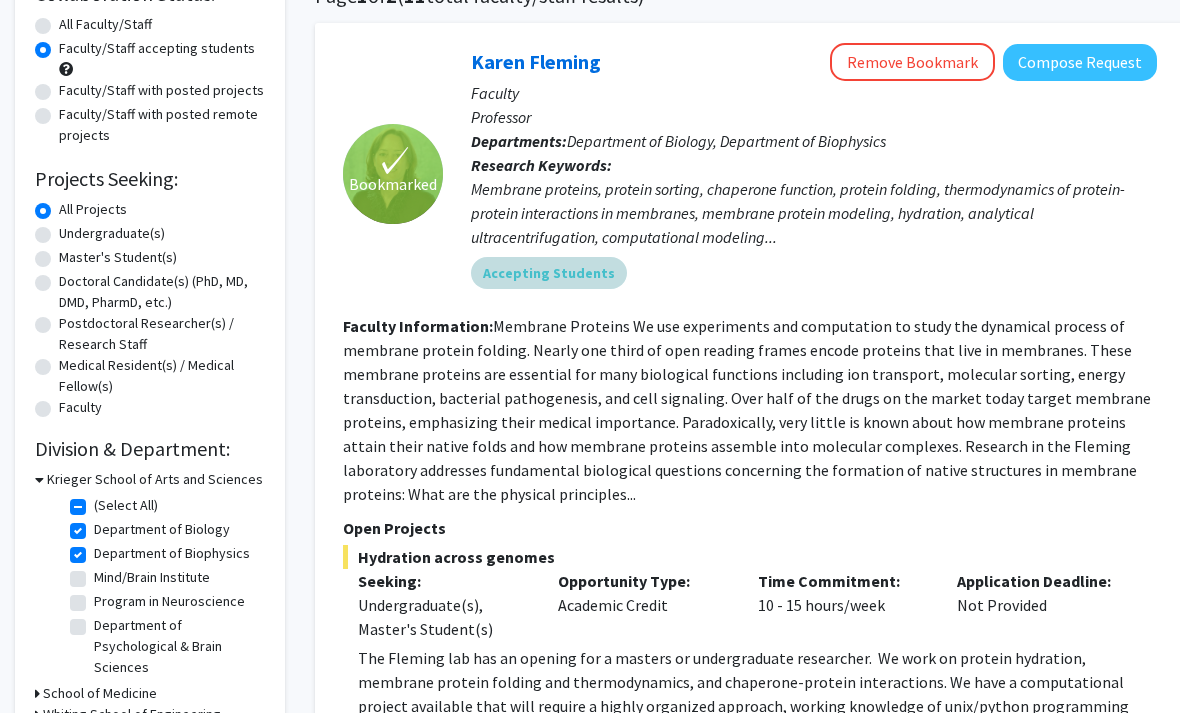 scroll, scrollTop: 175, scrollLeft: 0, axis: vertical 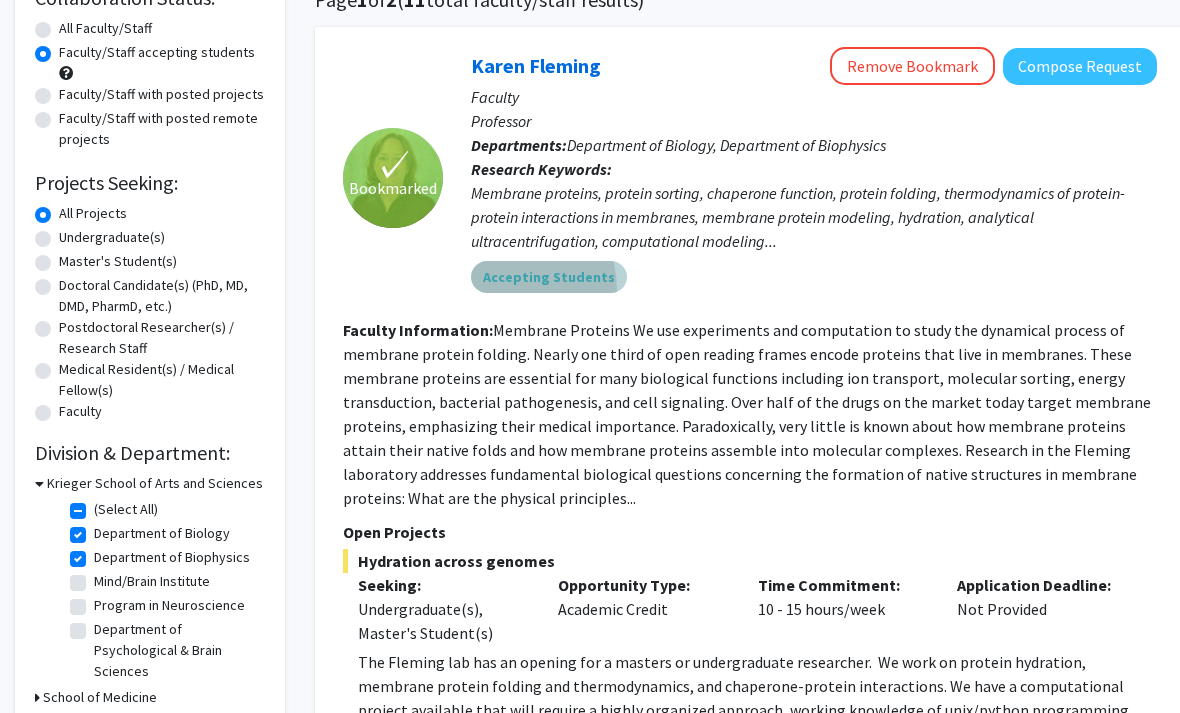 click on "Accepting Students" at bounding box center (549, 277) 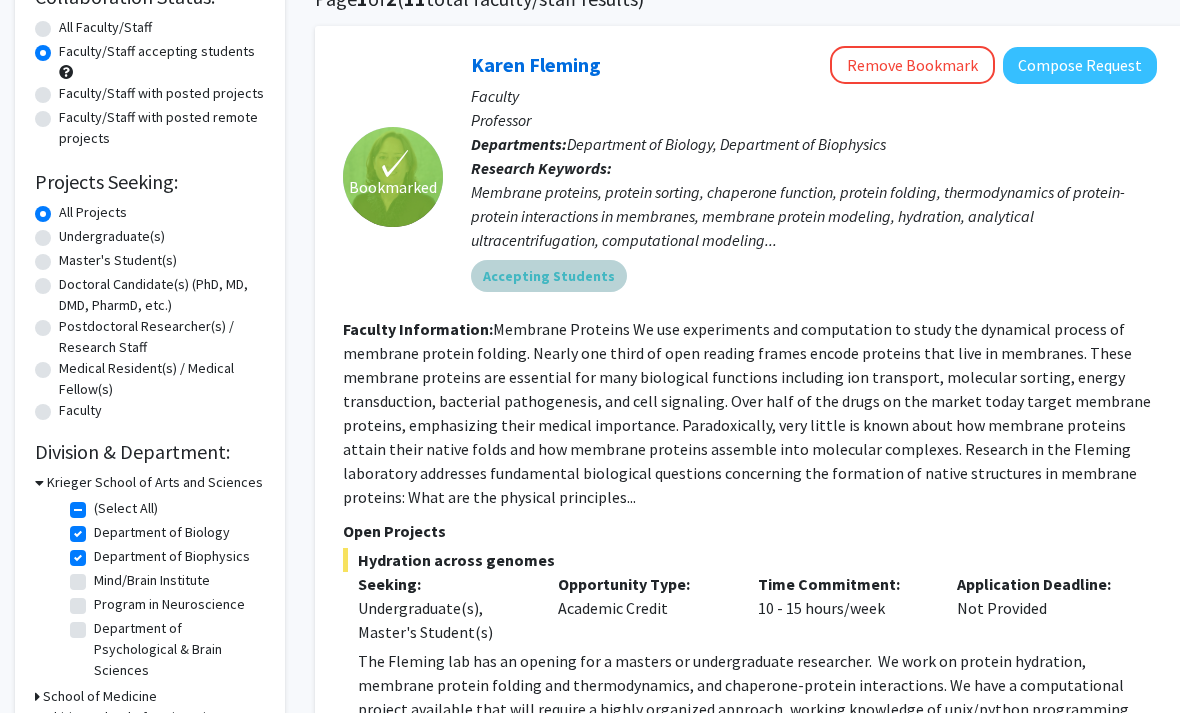 scroll, scrollTop: 175, scrollLeft: 0, axis: vertical 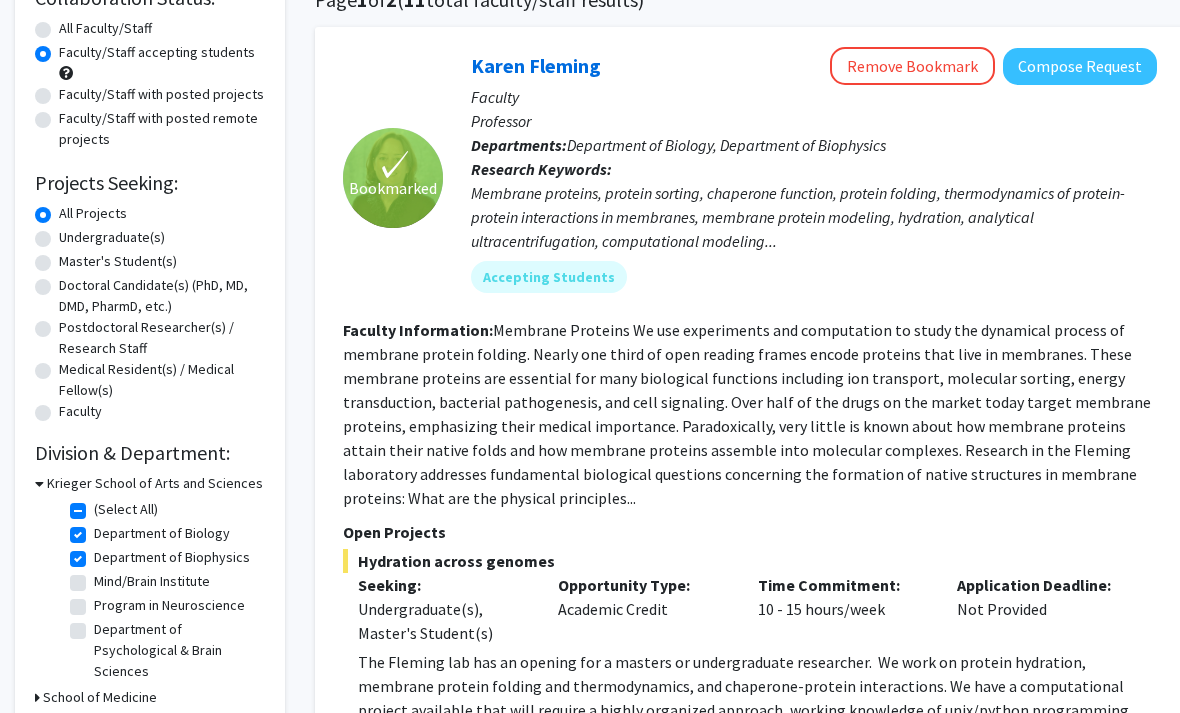 click on "Membrane Proteins We use experiments and computation to study the dynamical process of membrane protein folding. Nearly one third of open reading frames encode proteins that live in membranes. These membrane proteins are essential for many biological functions including ion transport, molecular sorting, energy transduction, bacterial pathogenesis, and cell signaling. Over half of the drugs on the market today target membrane proteins, emphasizing their medical importance. Paradoxically, very little is known about how membrane proteins attain their native folds and how membrane proteins assemble into molecular complexes. Research in the Fleming laboratory addresses fundamental biological questions concerning the formation of native structures in membrane proteins:  What are the physical principles..." 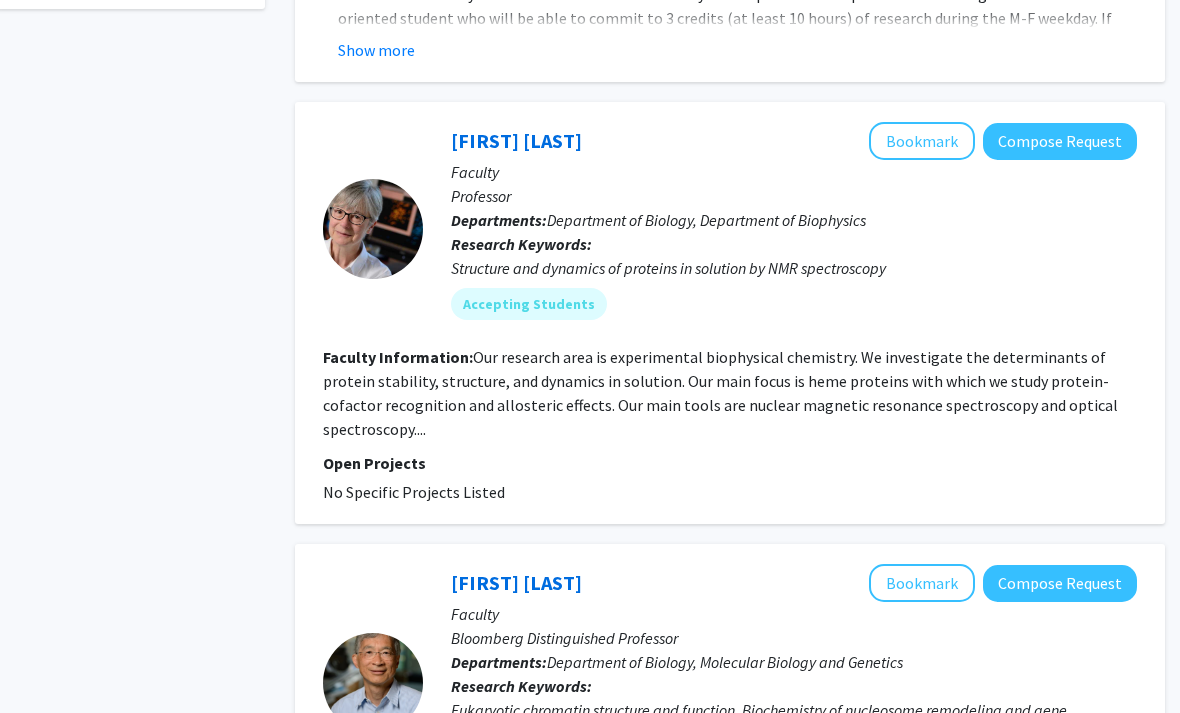 scroll, scrollTop: 923, scrollLeft: 20, axis: both 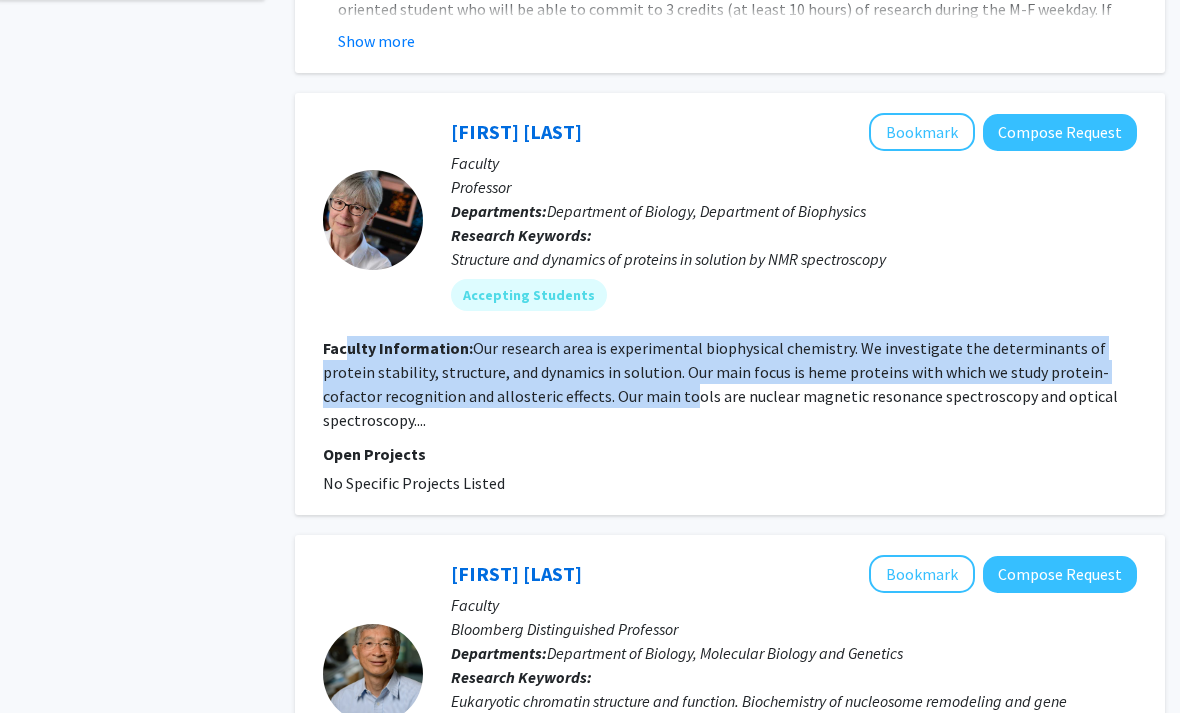 drag, startPoint x: 625, startPoint y: 402, endPoint x: 346, endPoint y: 346, distance: 284.56458 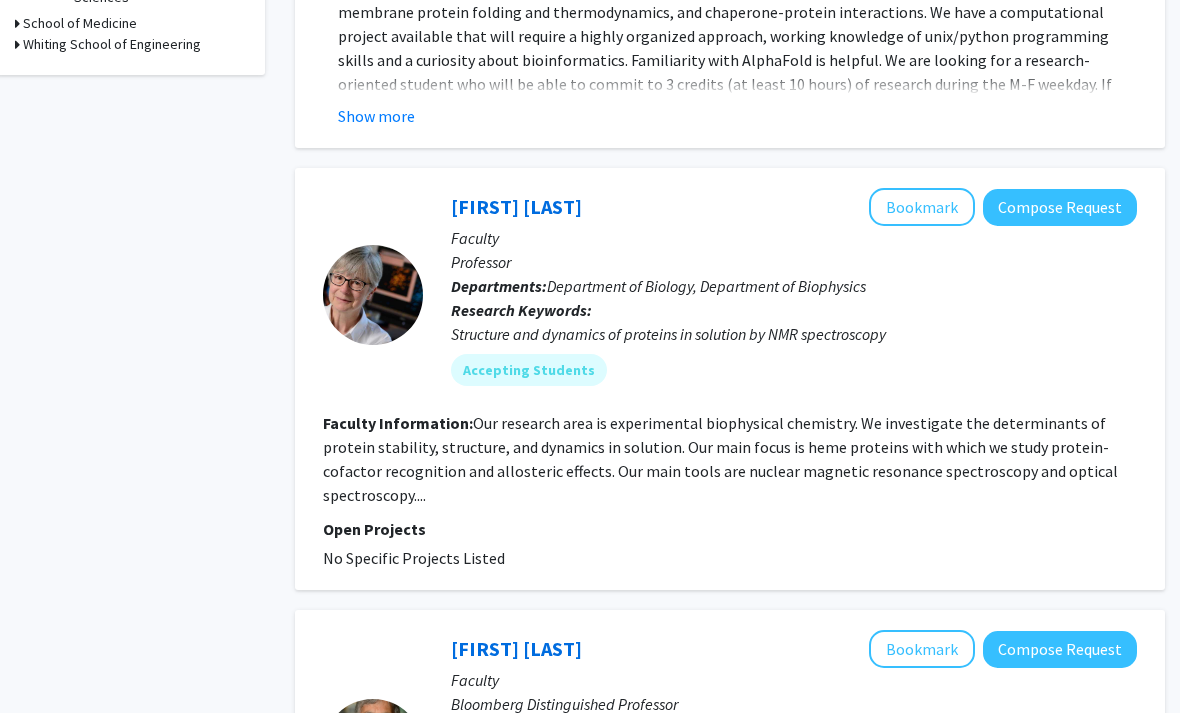 scroll, scrollTop: 873, scrollLeft: 20, axis: both 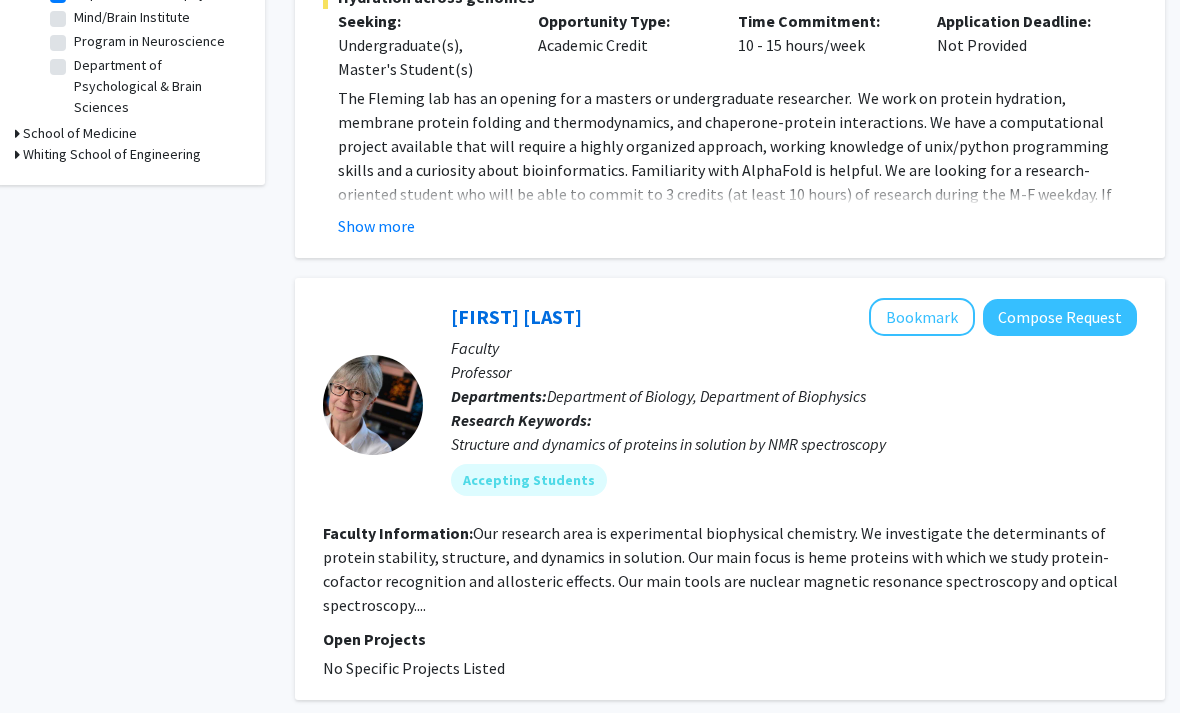 click on "Show more" 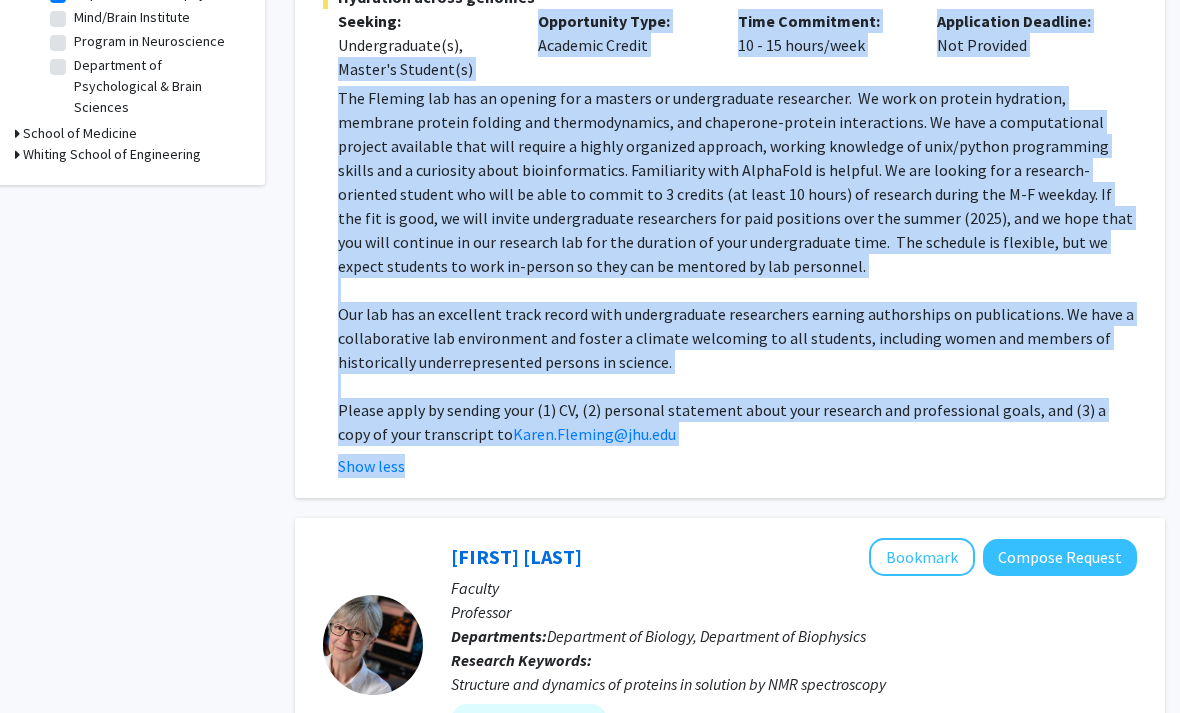 drag, startPoint x: 334, startPoint y: 57, endPoint x: 836, endPoint y: 485, distance: 659.6878 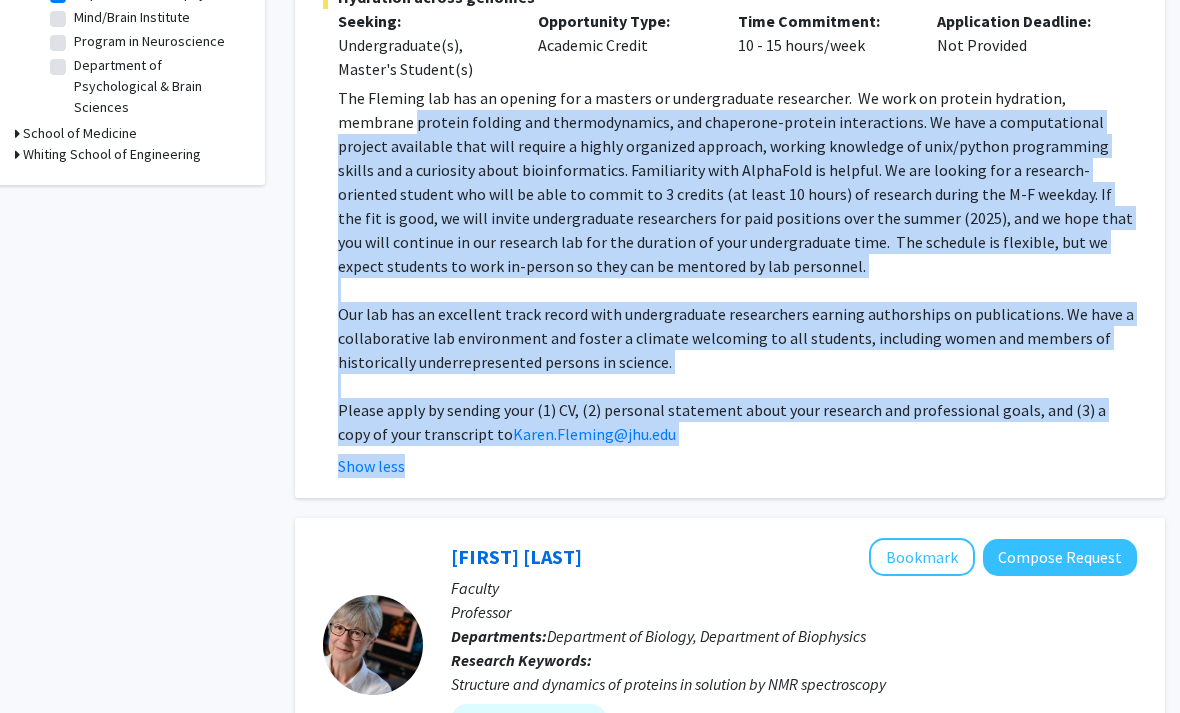 drag, startPoint x: 845, startPoint y: 495, endPoint x: 350, endPoint y: 104, distance: 630.7979 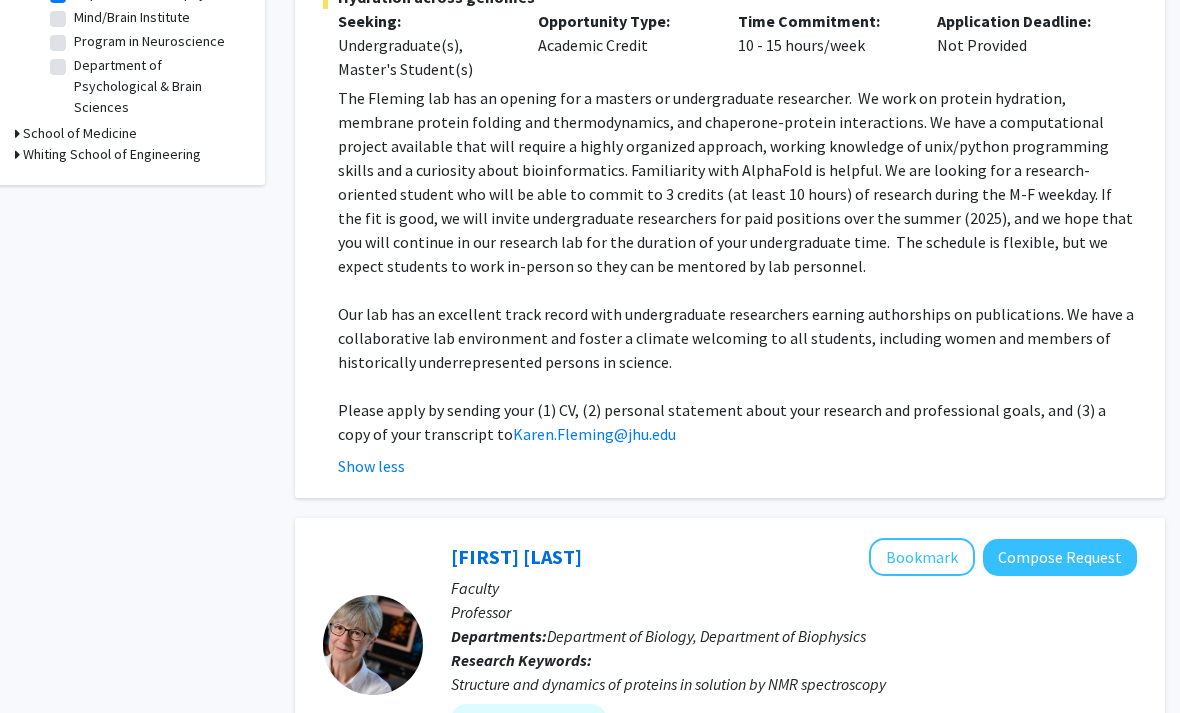 click on "Seeking: Undergraduate(s), Master's Student(s)" 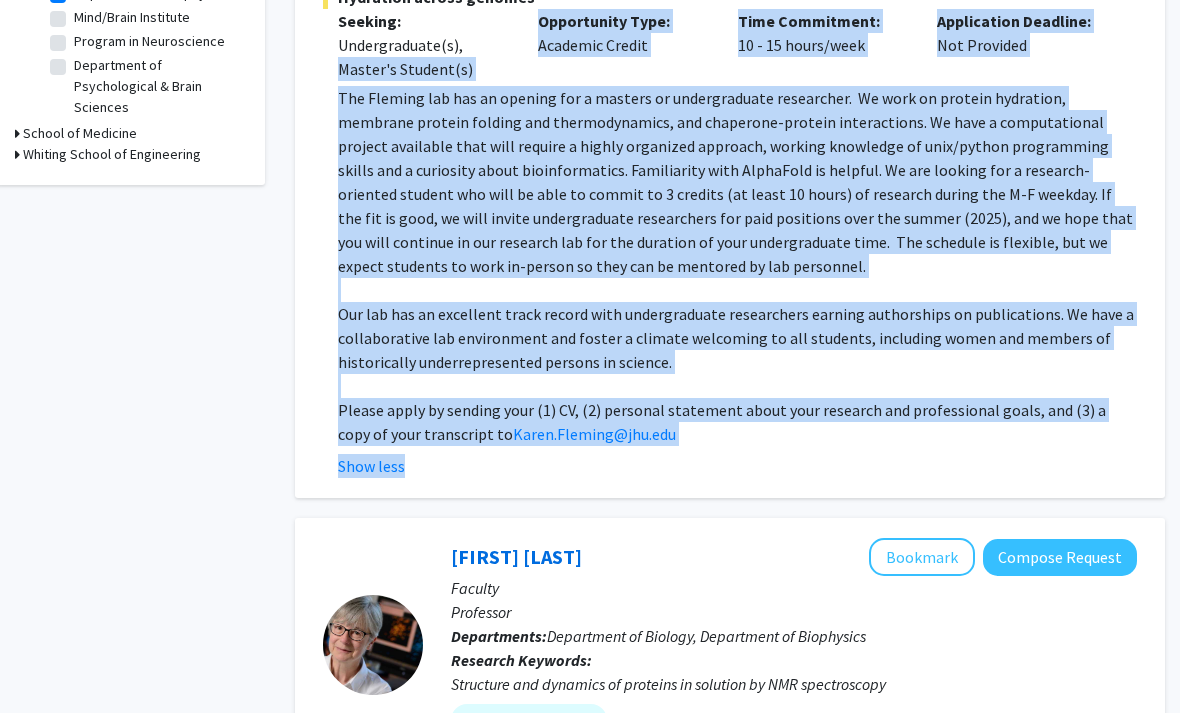 drag, startPoint x: 328, startPoint y: 74, endPoint x: 882, endPoint y: 479, distance: 686.2514 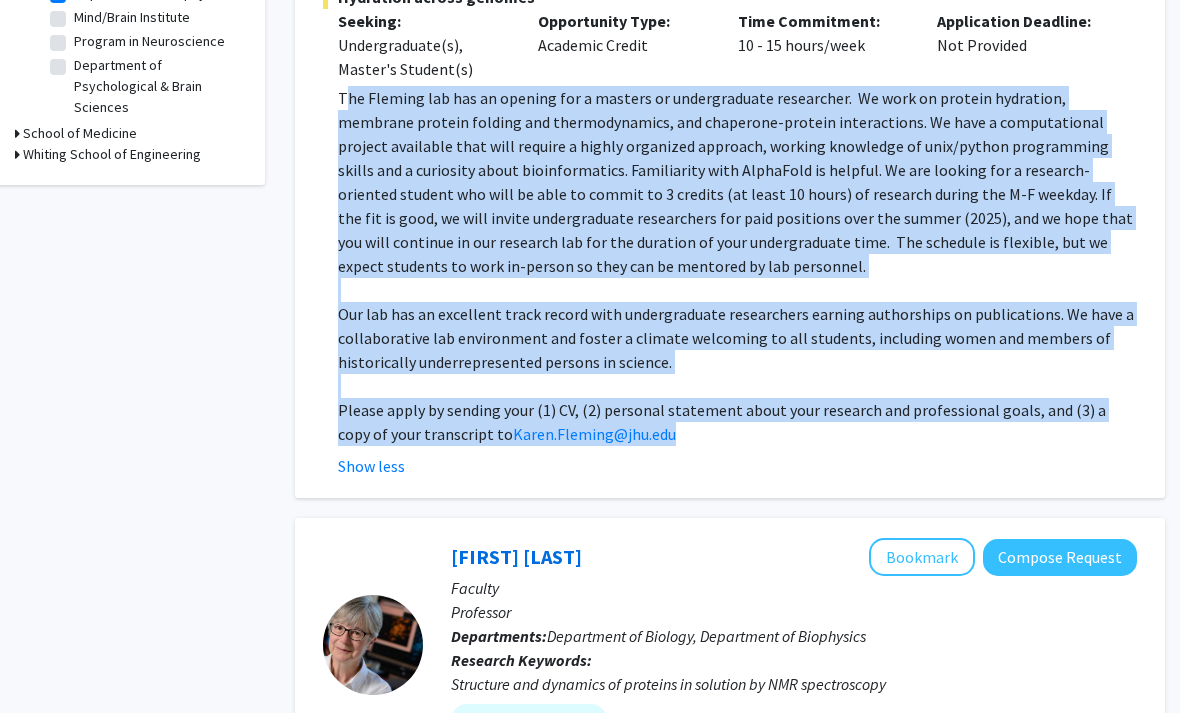 drag, startPoint x: 808, startPoint y: 426, endPoint x: 349, endPoint y: 100, distance: 562.9893 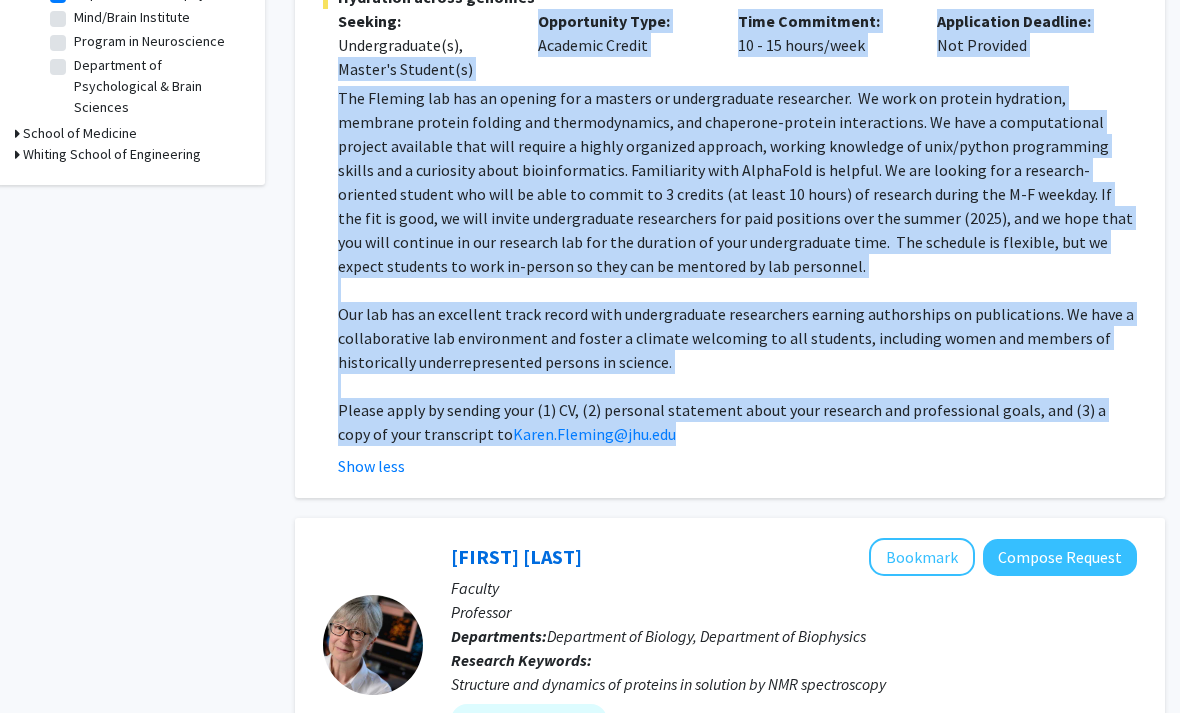 drag, startPoint x: 668, startPoint y: 423, endPoint x: 311, endPoint y: 61, distance: 508.42206 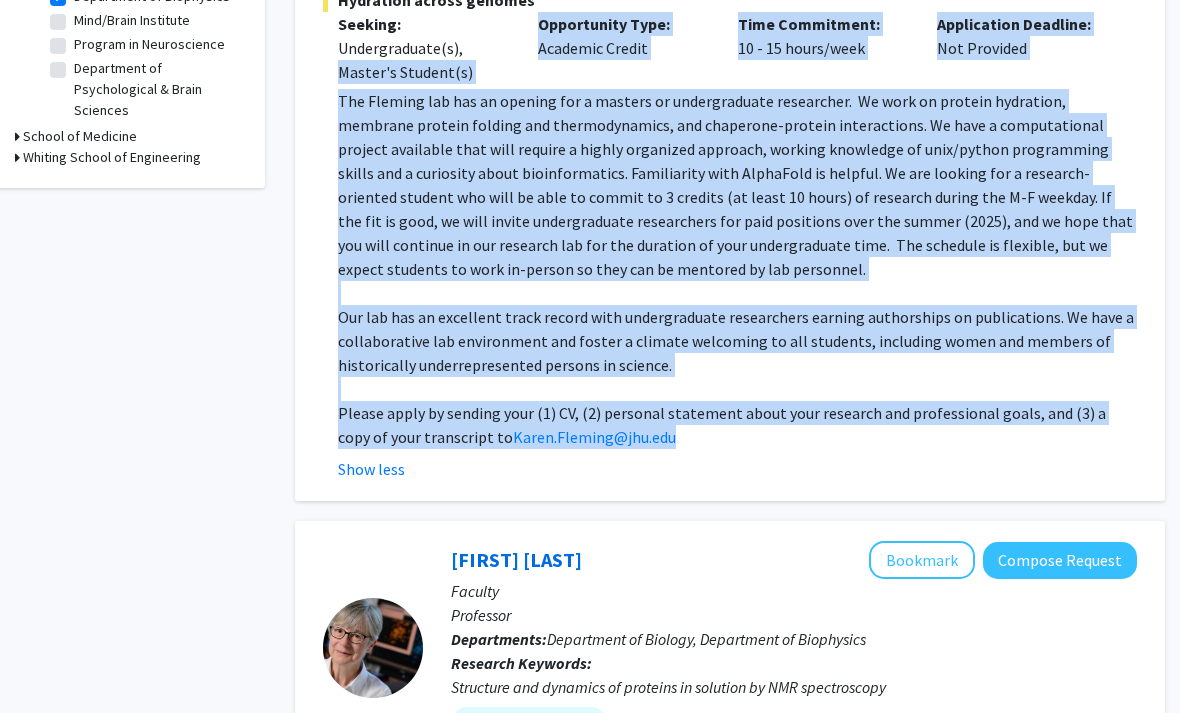 click on "Seeking: Undergraduate(s), Master's Student(s) Opportunity Type:  Academic Credit  Time Commitment:  10 - 15 hours/week  Application Deadline:  Not Provided" 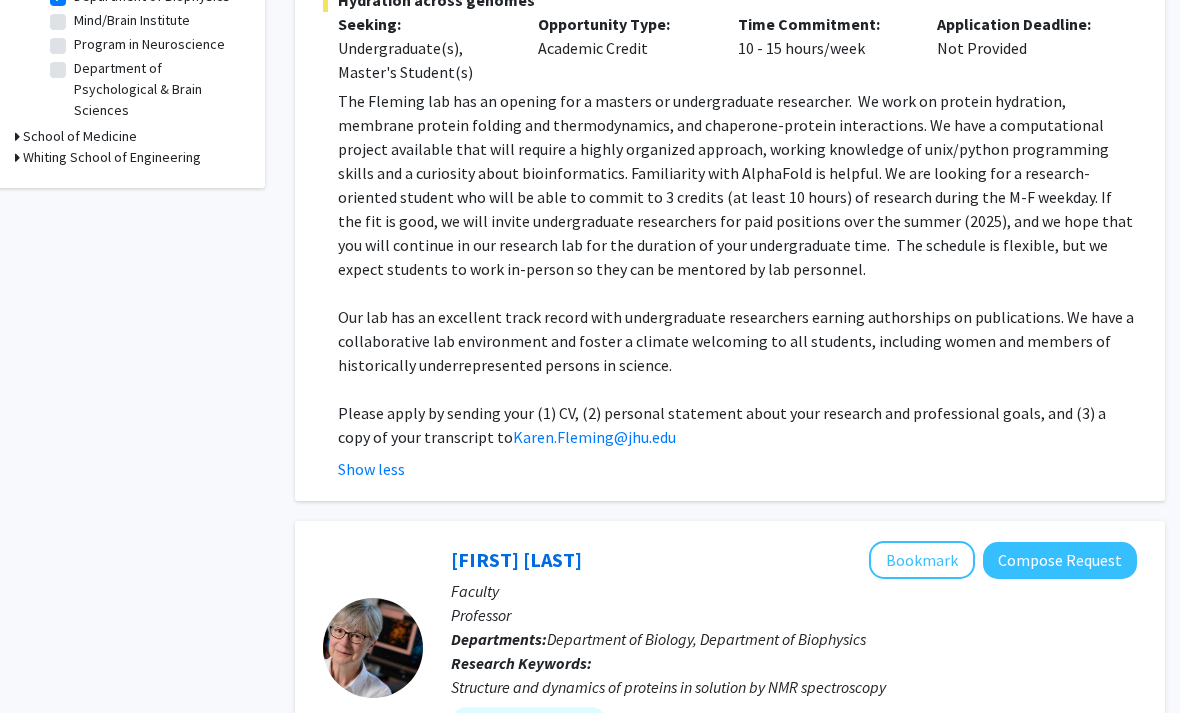 click on "The Fleming lab has an opening for a masters or undergraduate researcher.  We work on protein hydration, membrane protein folding and thermodynamics, and chaperone-protein interactions. We have a computational project available that will require a highly organized approach, working knowledge of unix/python programming skills and a curiosity about bioinformatics. Familiarity with AlphaFold is helpful. We are looking for a research-oriented student who will be able to commit to 3 credits (at least 10 hours) of research during the M-F weekday. If the fit is good, we will invite undergraduate researchers for paid positions over the summer (2025), and we hope that you will continue in our research lab for the duration of your undergraduate time.  The schedule is flexible, but we expect students to work in-person so they can be mentored by lab personnel." 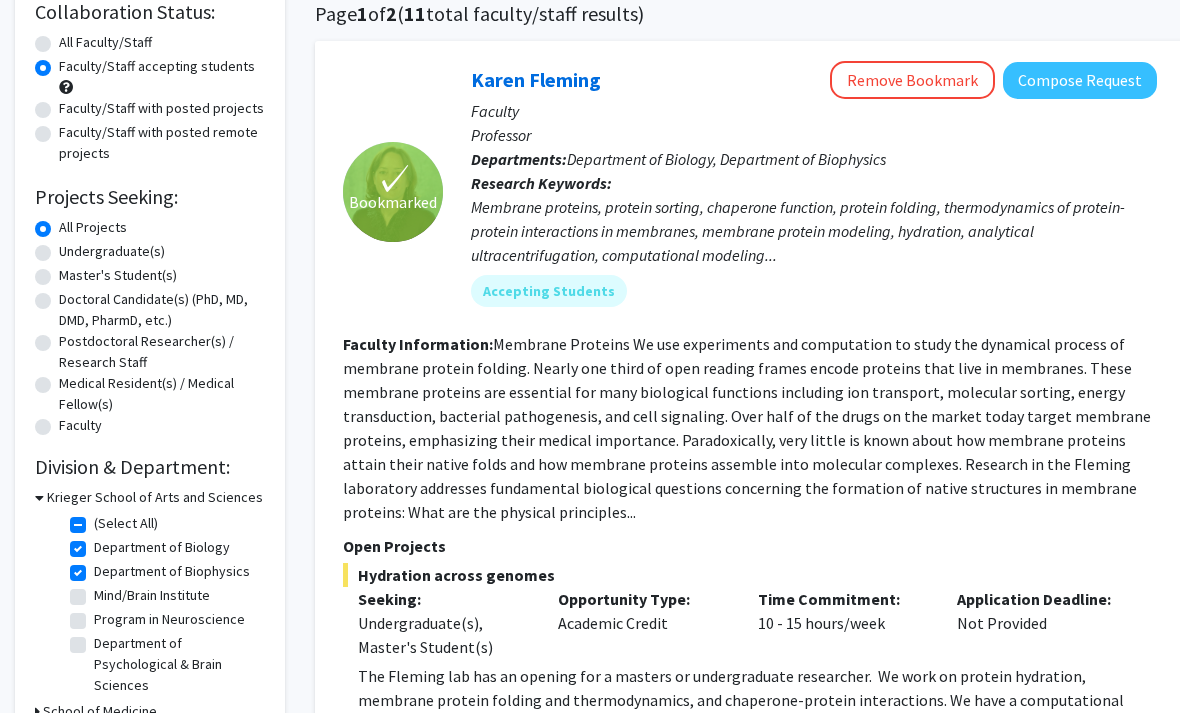scroll, scrollTop: 157, scrollLeft: 0, axis: vertical 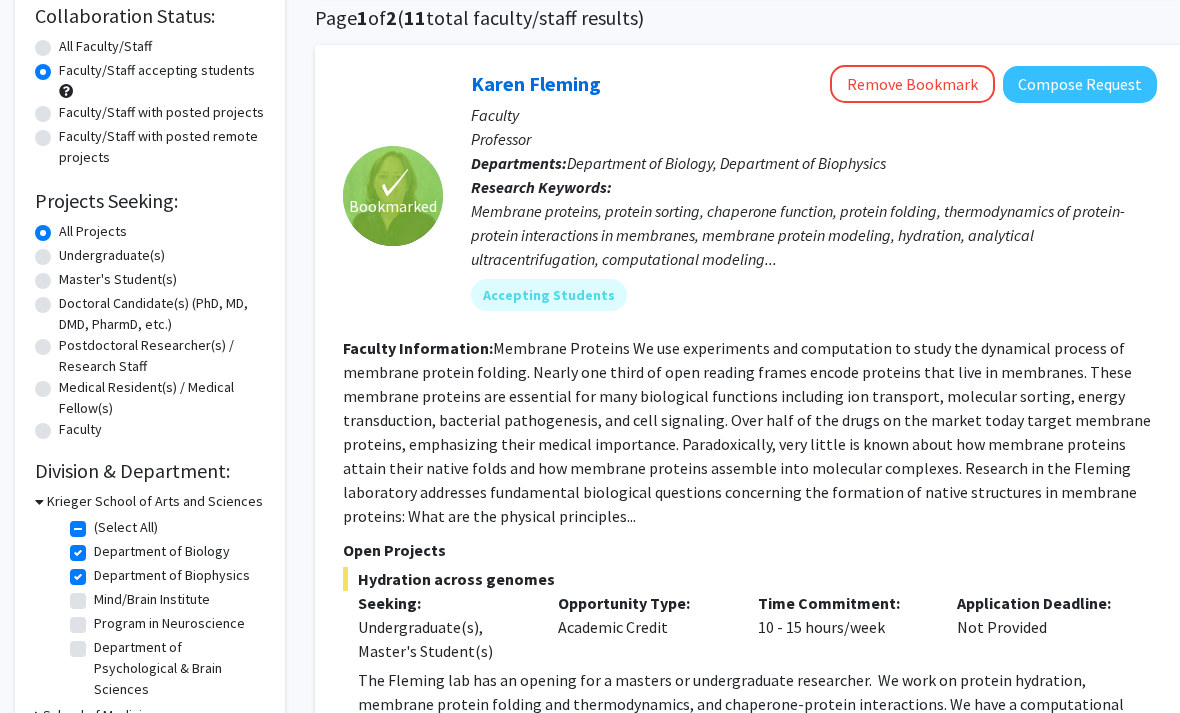click on "✓ Bookmarked" 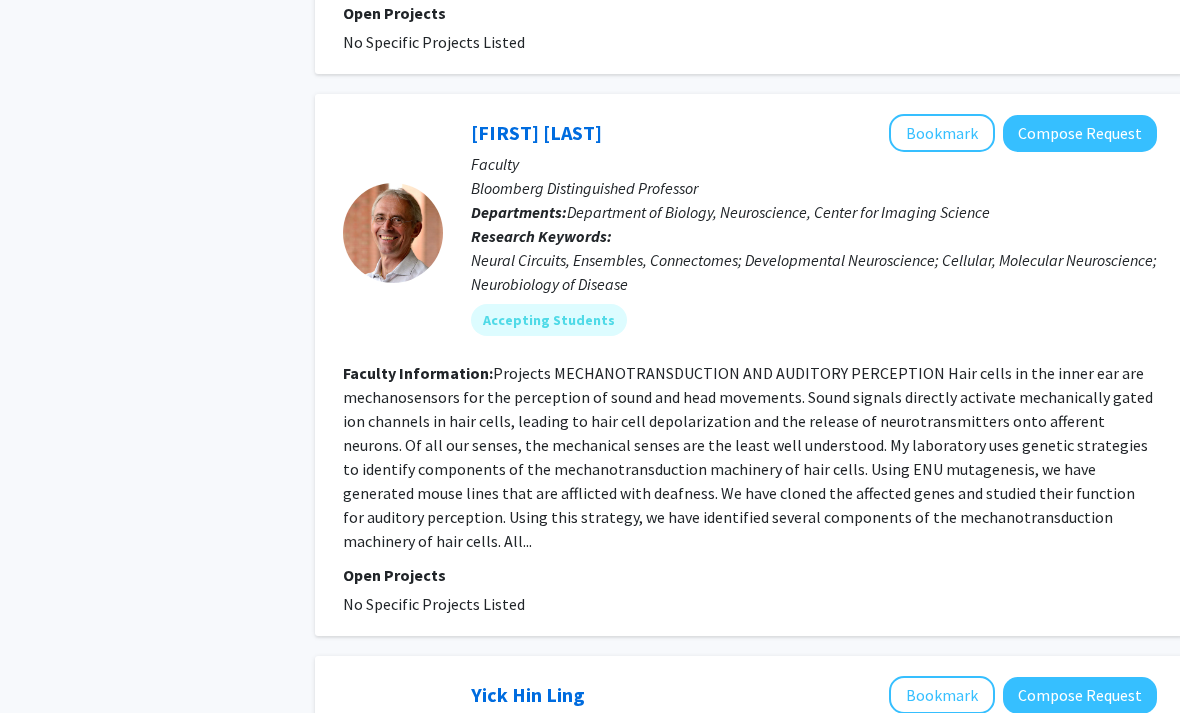 scroll, scrollTop: 2251, scrollLeft: 0, axis: vertical 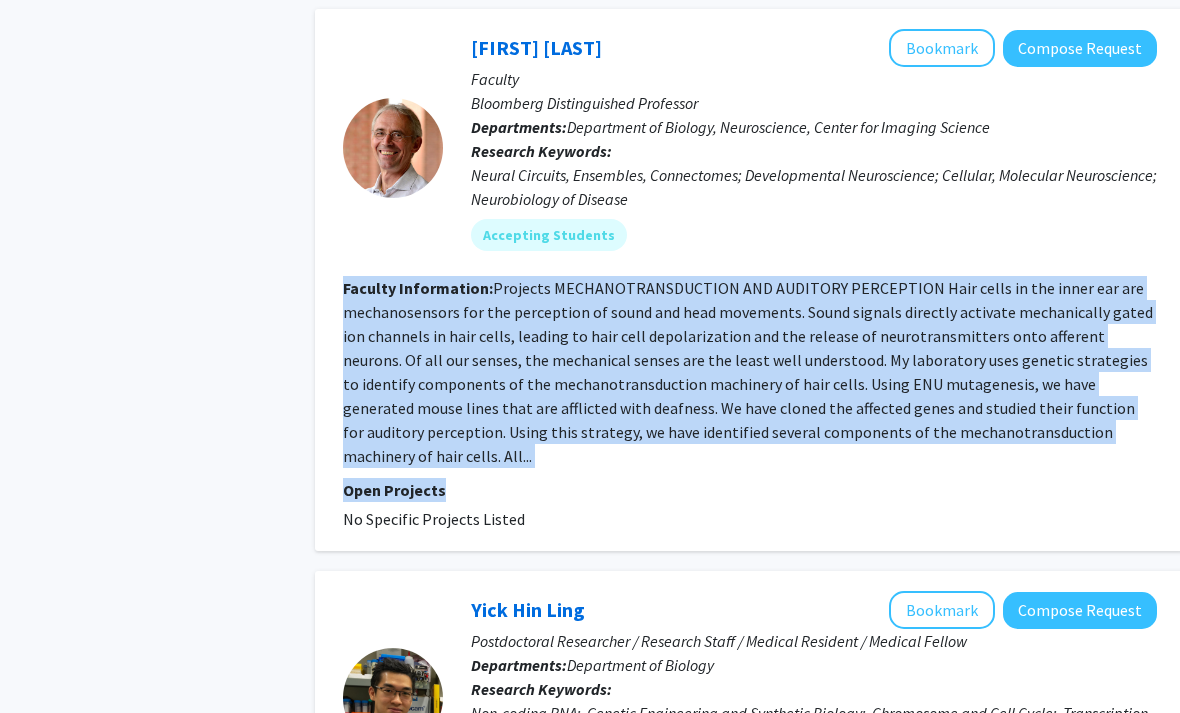 drag, startPoint x: 634, startPoint y: 459, endPoint x: 320, endPoint y: 286, distance: 358.50385 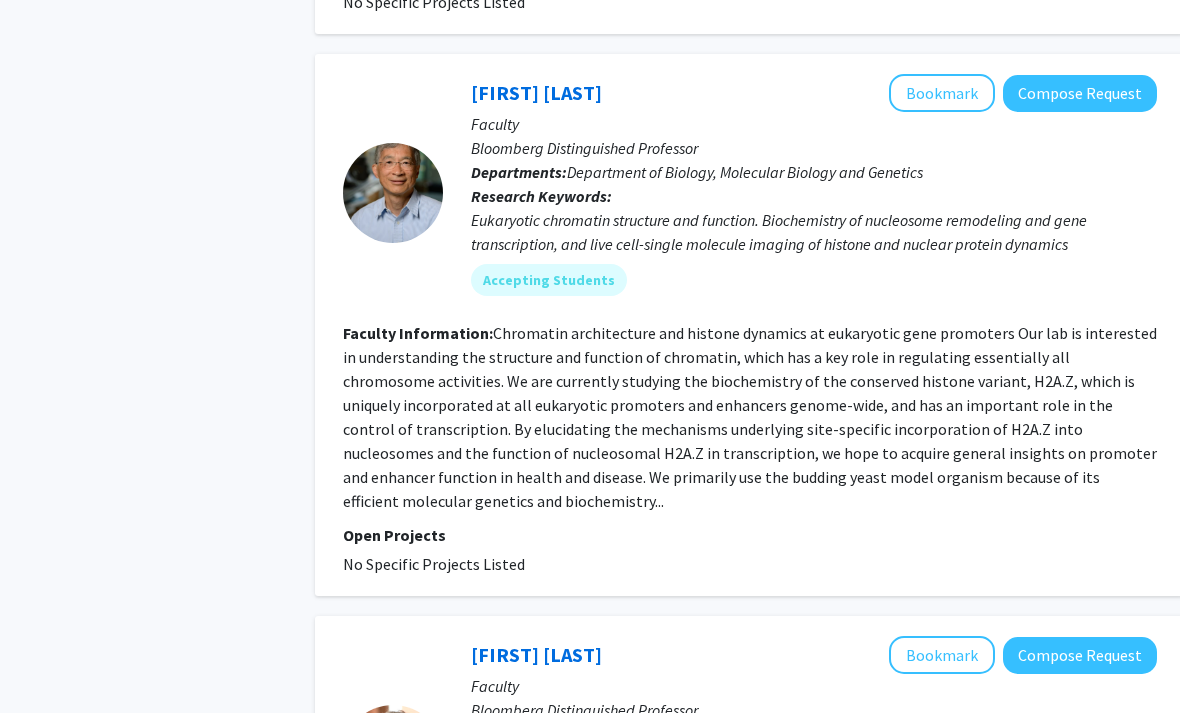 scroll, scrollTop: 1644, scrollLeft: 0, axis: vertical 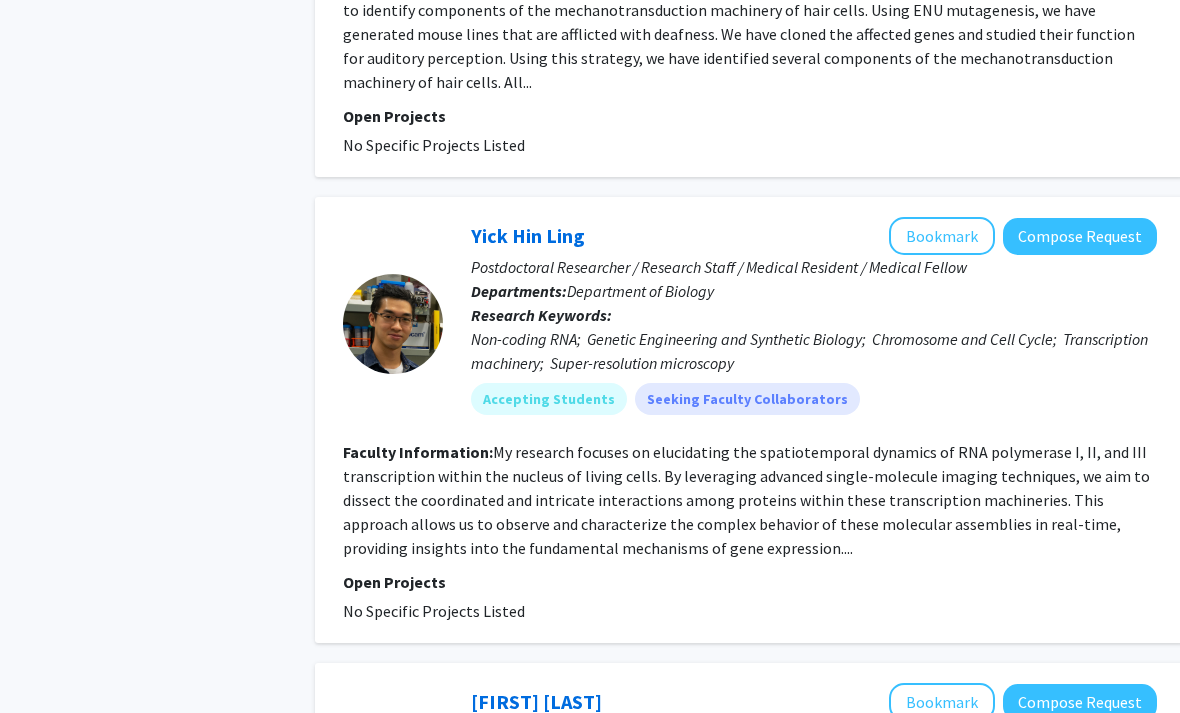 click on "My research focuses on elucidating the spatiotemporal dynamics of RNA polymerase I, II, and III transcription within the nucleus of living cells. By leveraging advanced single-molecule imaging techniques, we aim to dissect the coordinated and intricate interactions among proteins within these transcription machineries. This approach allows us to observe and characterize the complex behavior of these molecular assemblies in real-time, providing insights into the fundamental mechanisms of gene expression...." 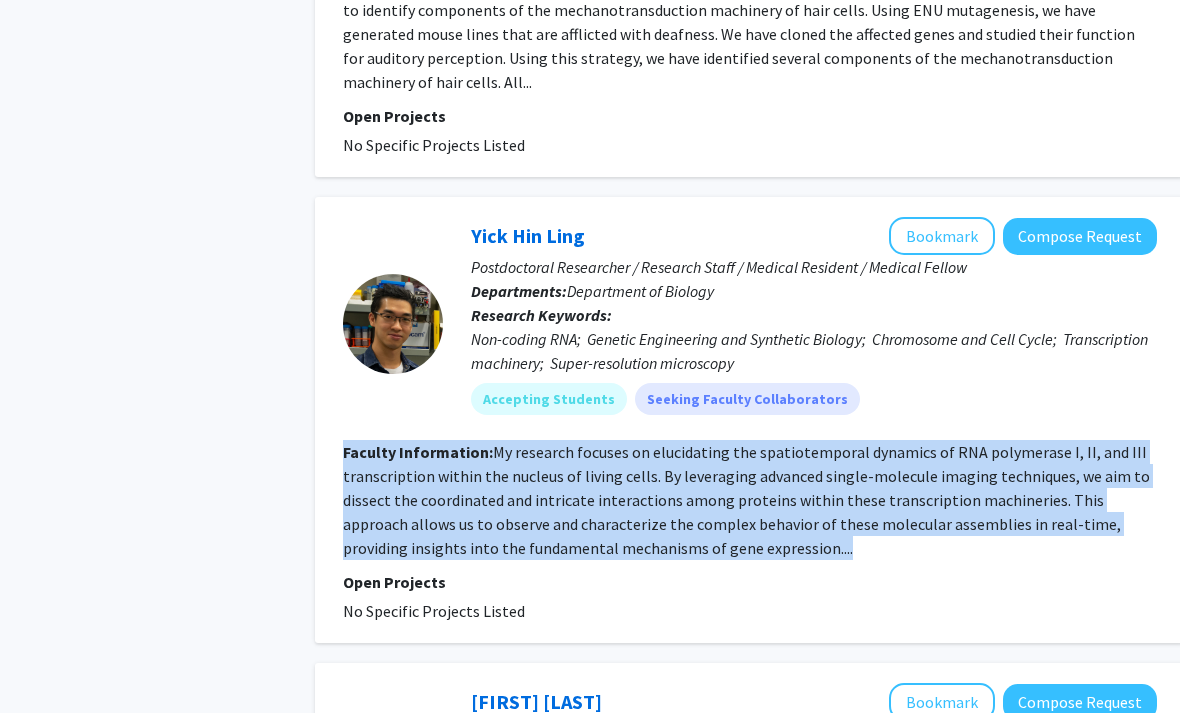 click on "My research focuses on elucidating the spatiotemporal dynamics of RNA polymerase I, II, and III transcription within the nucleus of living cells. By leveraging advanced single-molecule imaging techniques, we aim to dissect the coordinated and intricate interactions among proteins within these transcription machineries. This approach allows us to observe and characterize the complex behavior of these molecular assemblies in real-time, providing insights into the fundamental mechanisms of gene expression...." 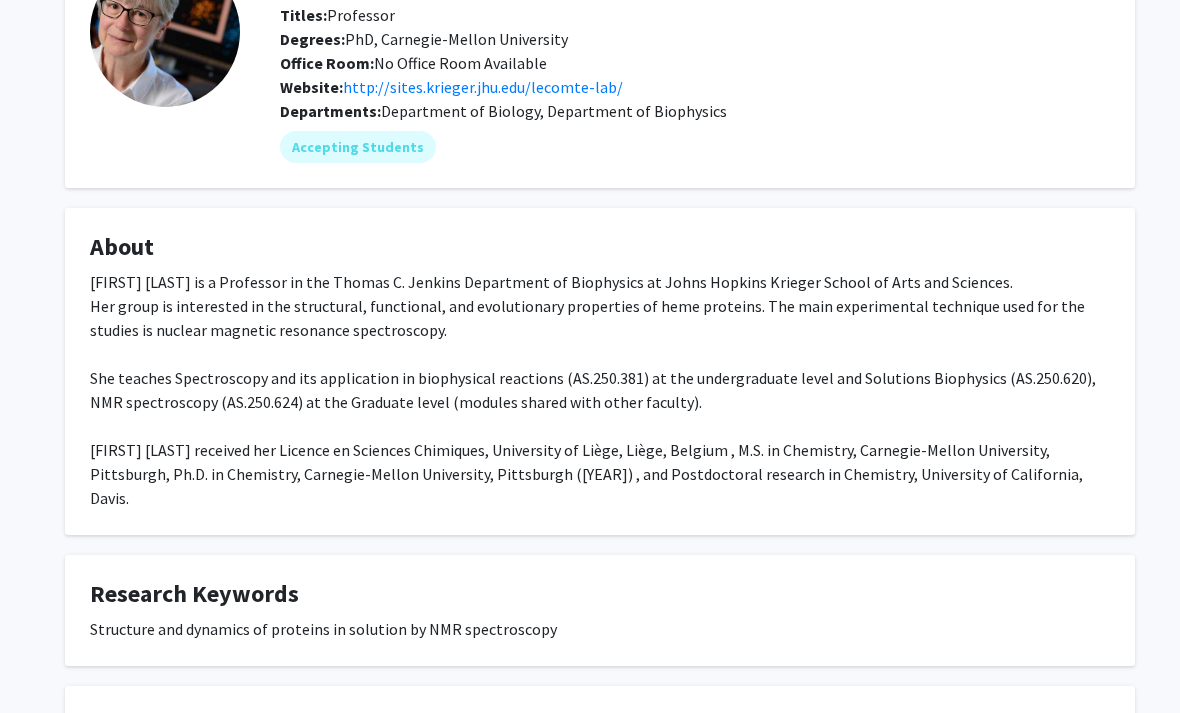 scroll, scrollTop: 176, scrollLeft: 0, axis: vertical 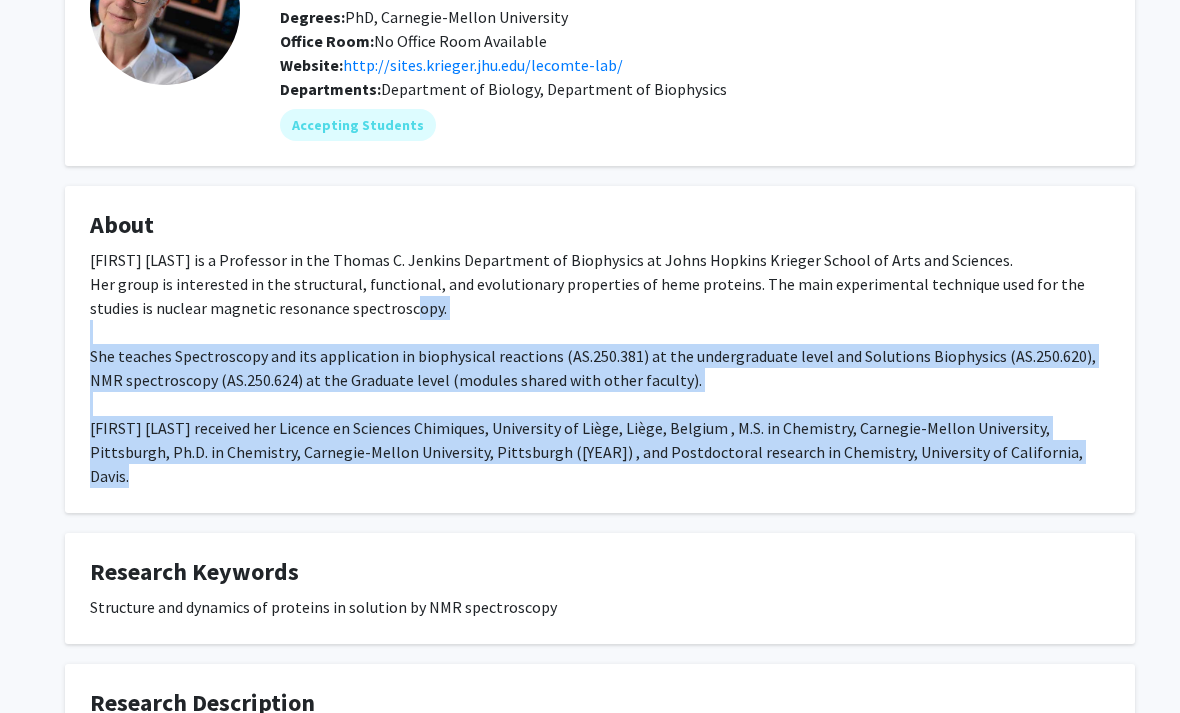 drag, startPoint x: 1130, startPoint y: 468, endPoint x: 361, endPoint y: 292, distance: 788.88336 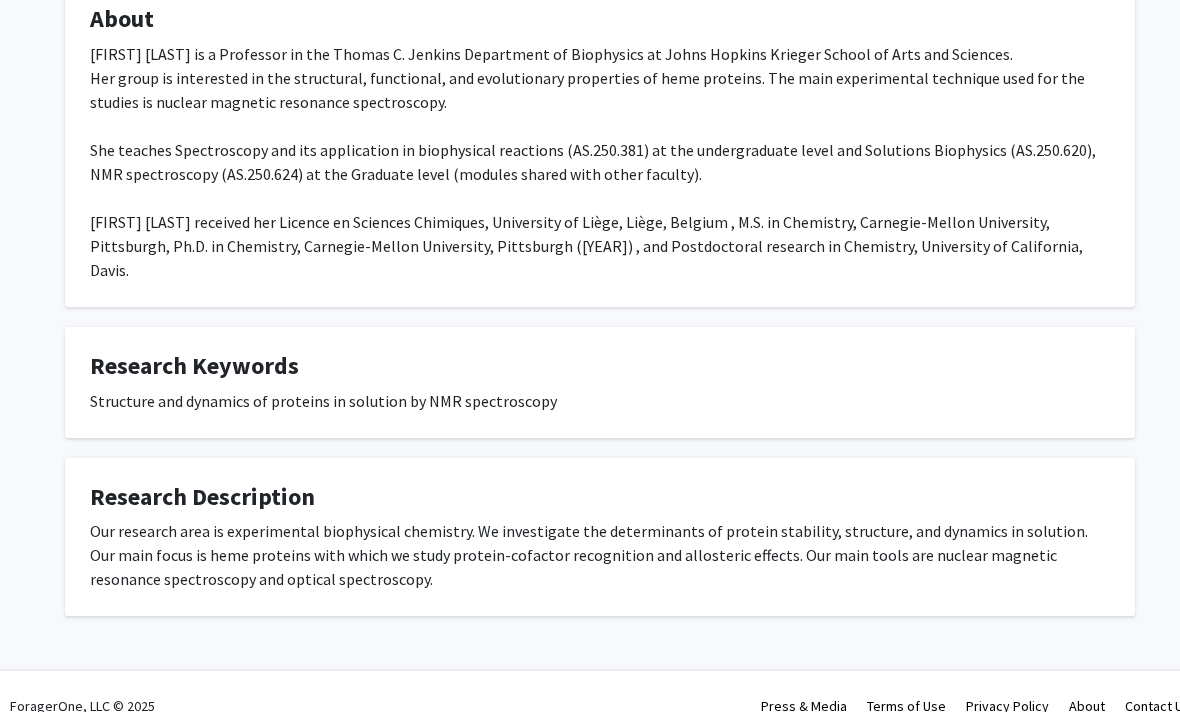 scroll, scrollTop: 383, scrollLeft: 0, axis: vertical 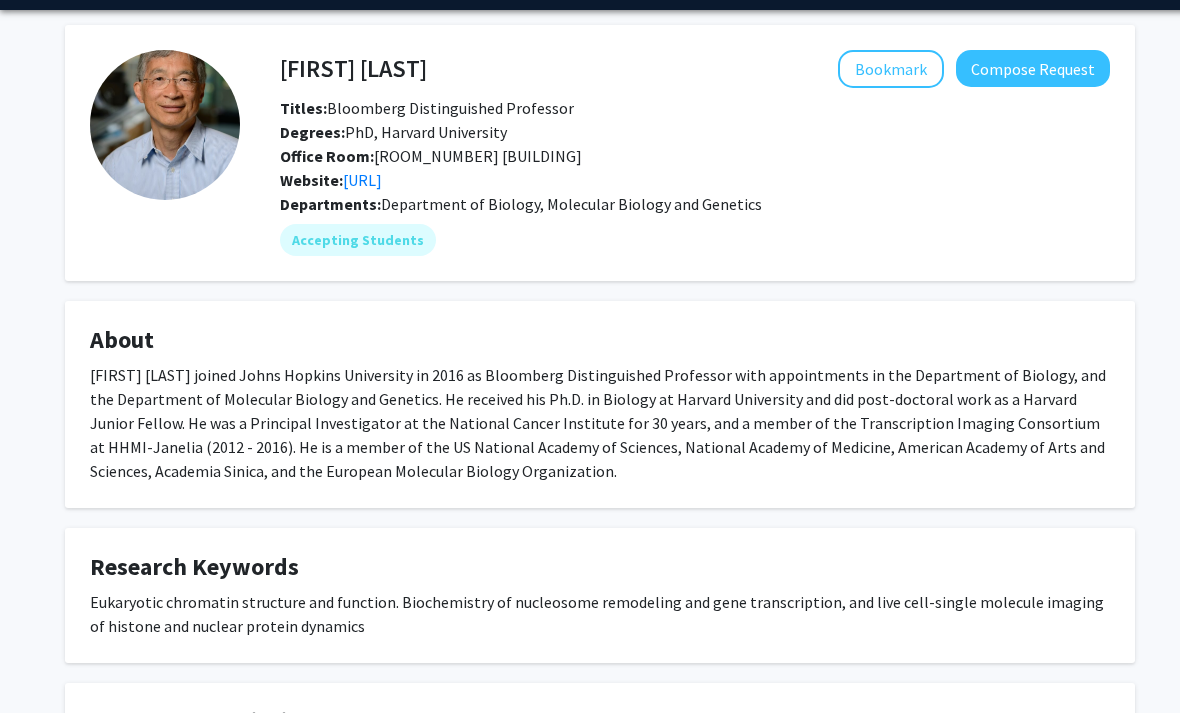 drag, startPoint x: 551, startPoint y: 505, endPoint x: 123, endPoint y: 319, distance: 466.66904 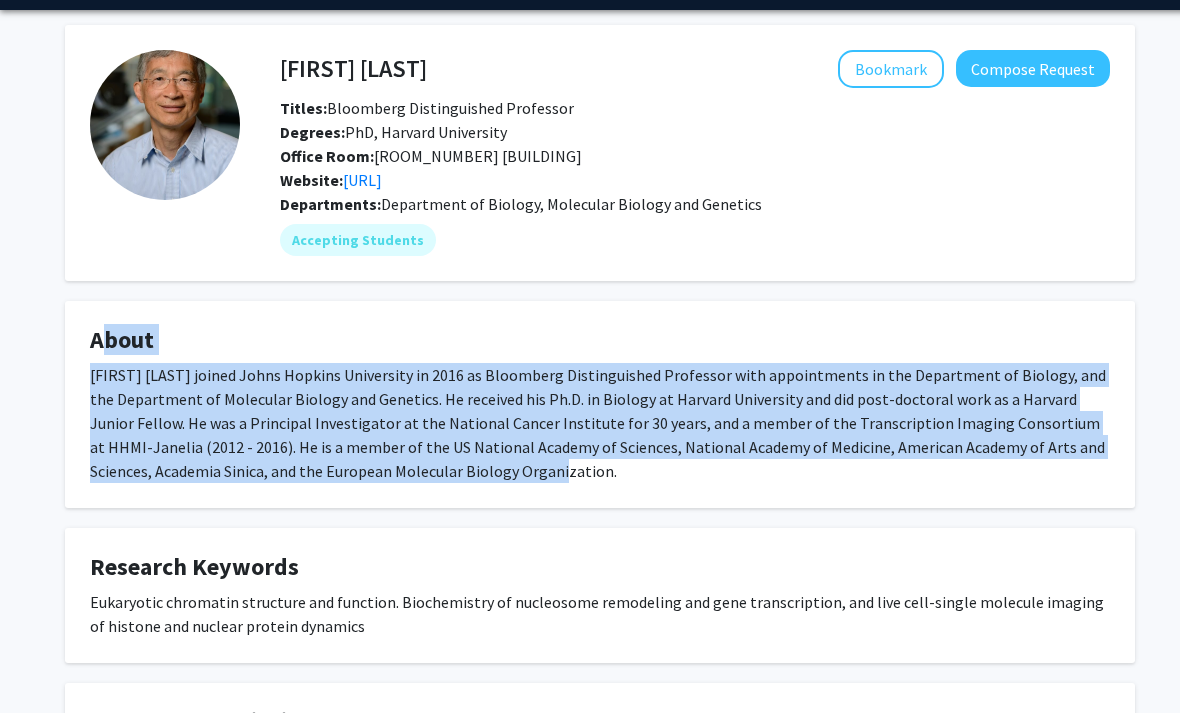 drag, startPoint x: 123, startPoint y: 319, endPoint x: 629, endPoint y: 485, distance: 532.53357 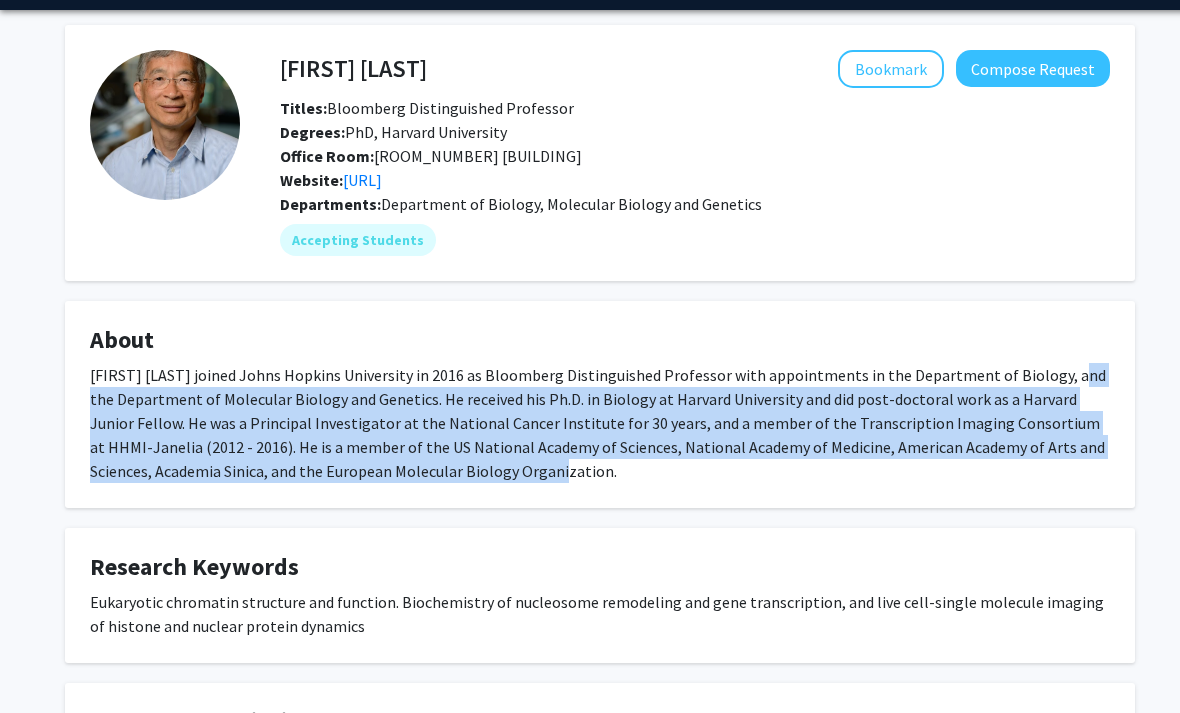 drag, startPoint x: 631, startPoint y: 485, endPoint x: 74, endPoint y: 392, distance: 564.7106 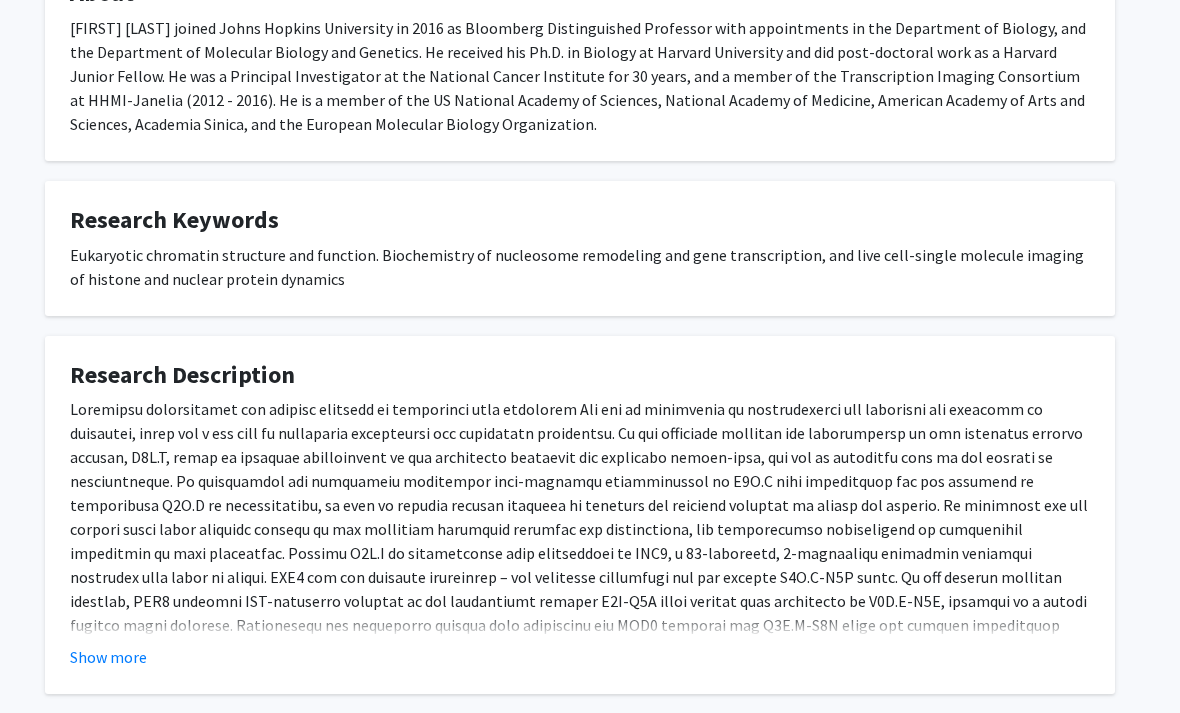 scroll, scrollTop: 415, scrollLeft: 20, axis: both 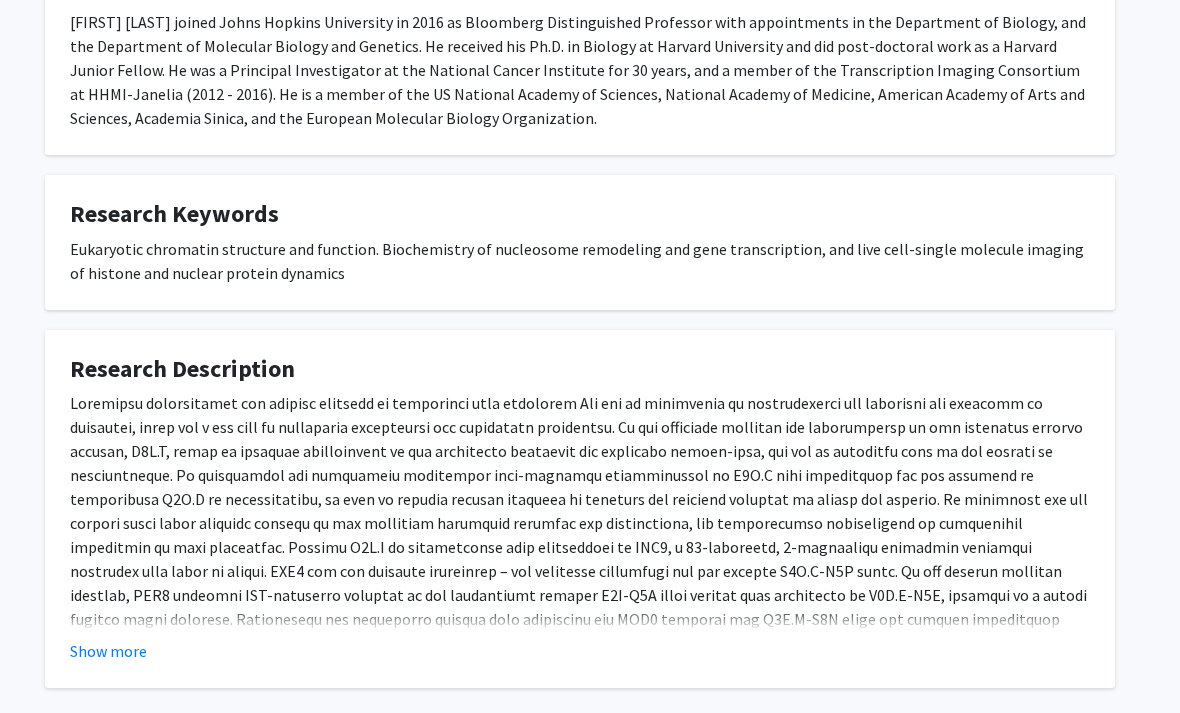 click on "Research Description  Show more" 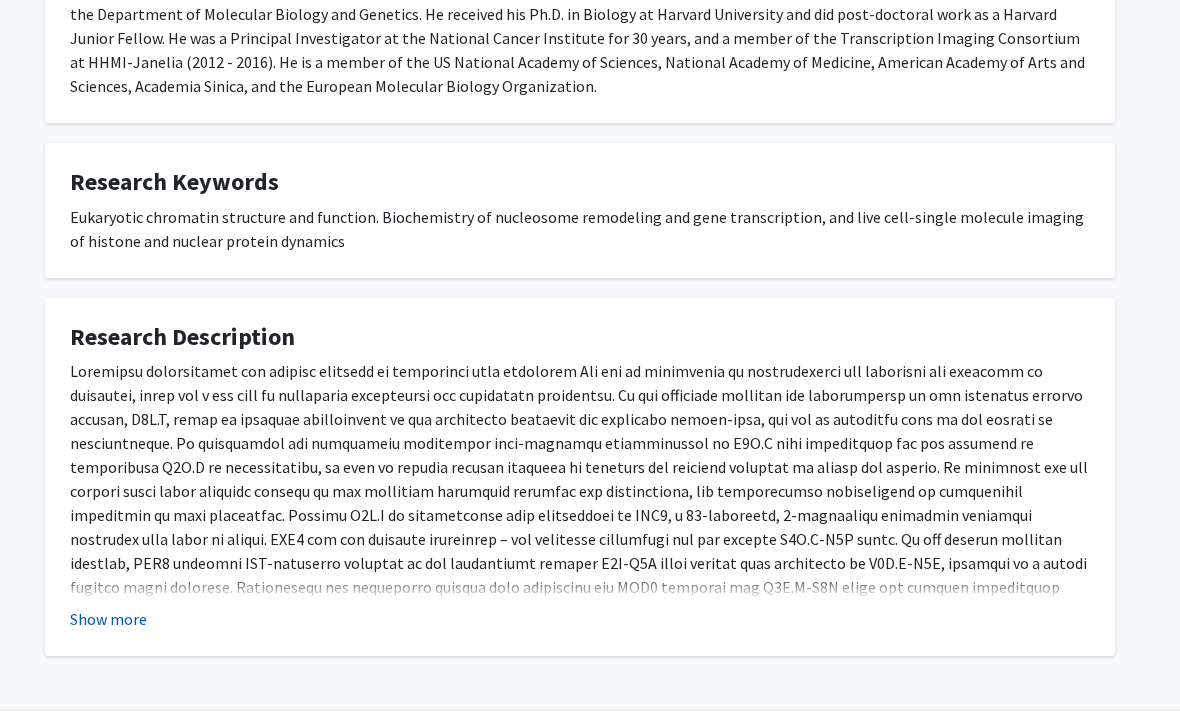 click on "Show more" 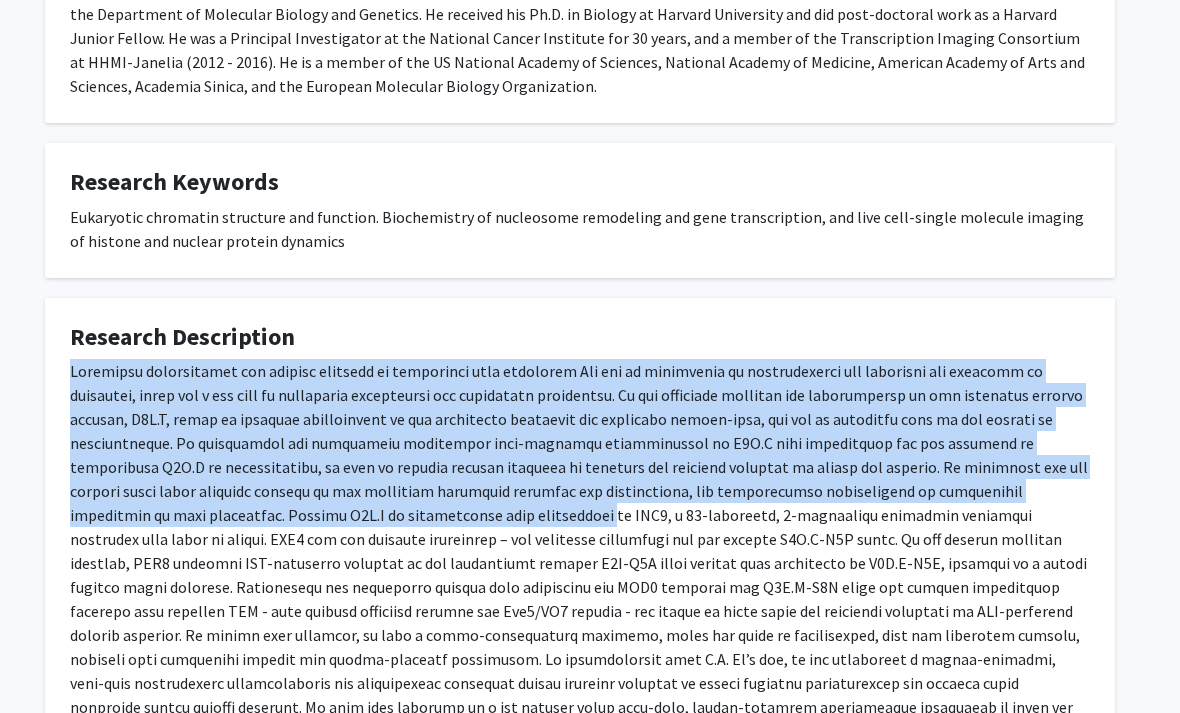 drag, startPoint x: 43, startPoint y: 368, endPoint x: 519, endPoint y: 571, distance: 517.4795 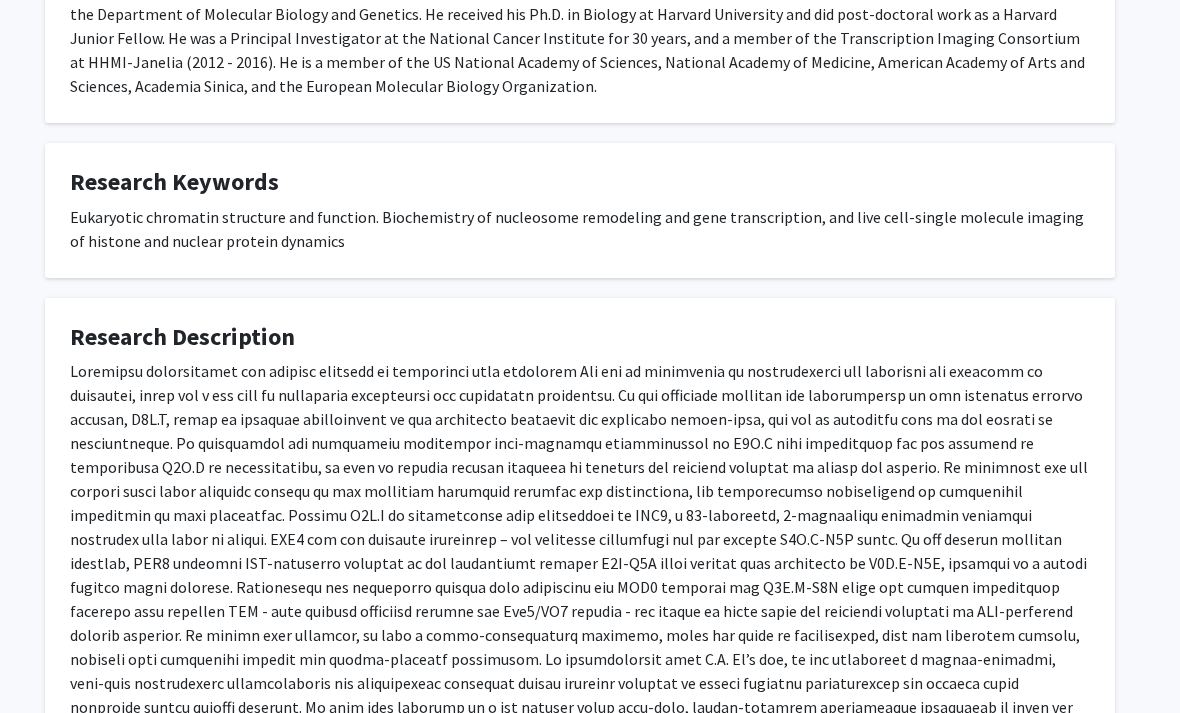 drag, startPoint x: 525, startPoint y: 574, endPoint x: 541, endPoint y: 581, distance: 17.464249 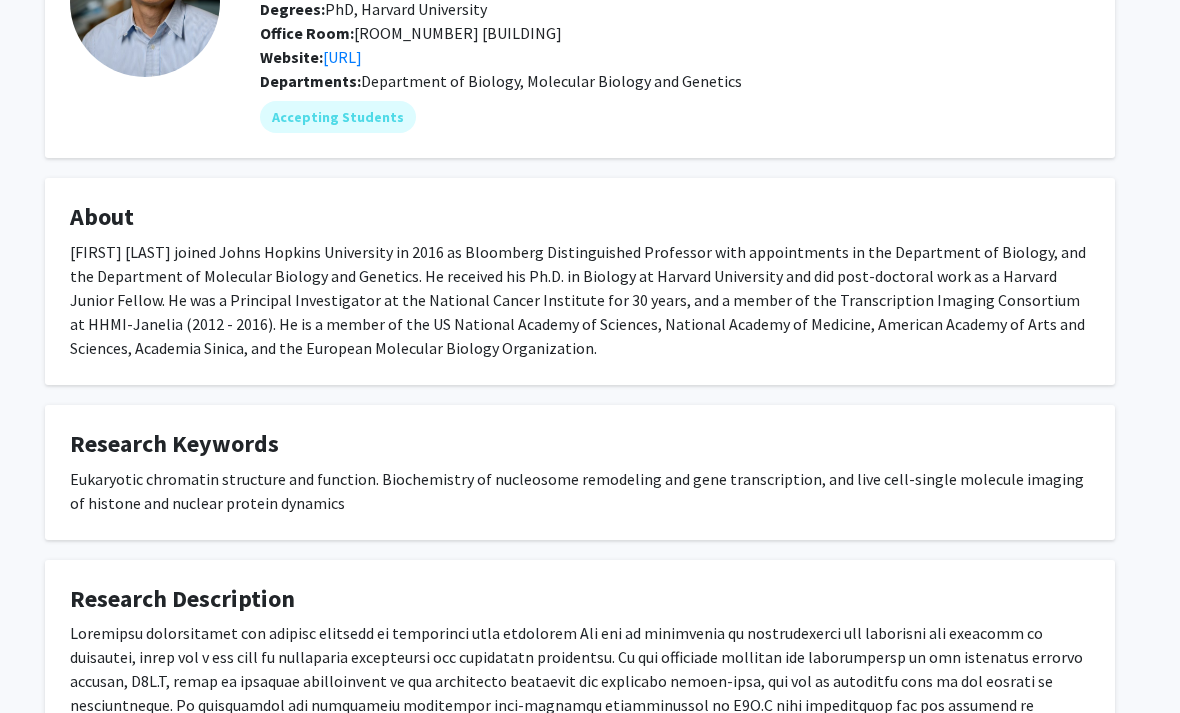 scroll, scrollTop: 0, scrollLeft: 20, axis: horizontal 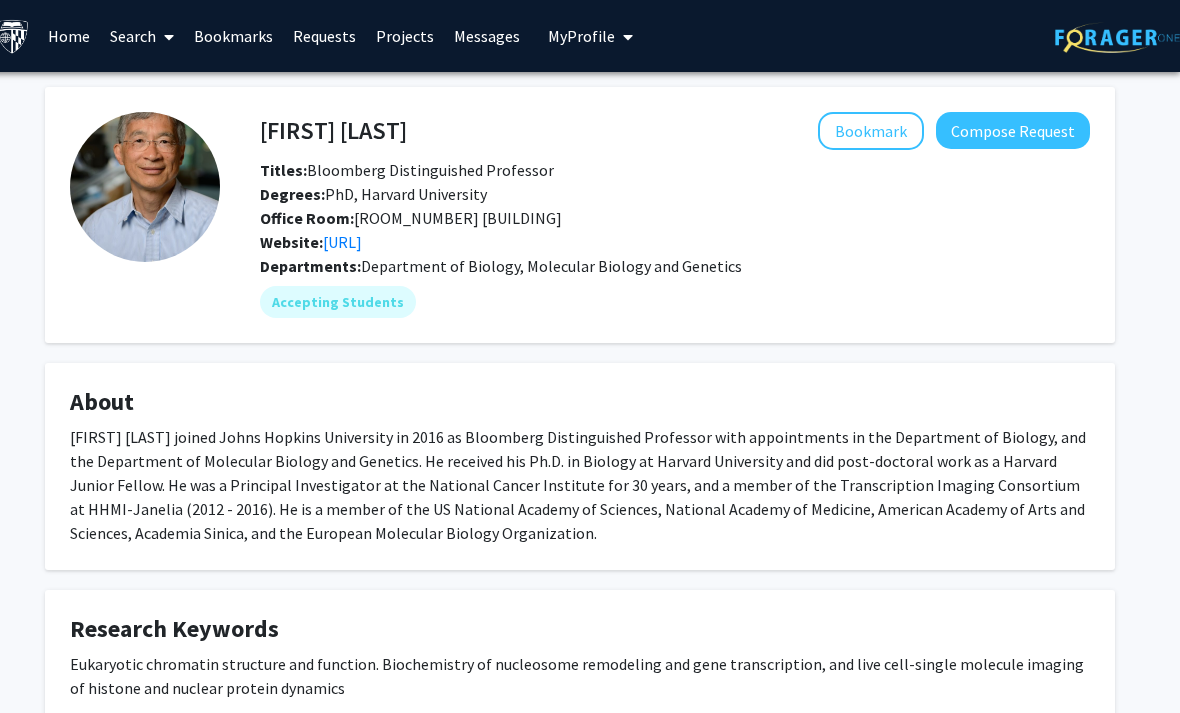 click on "Website:  https://carlwulab.com/" 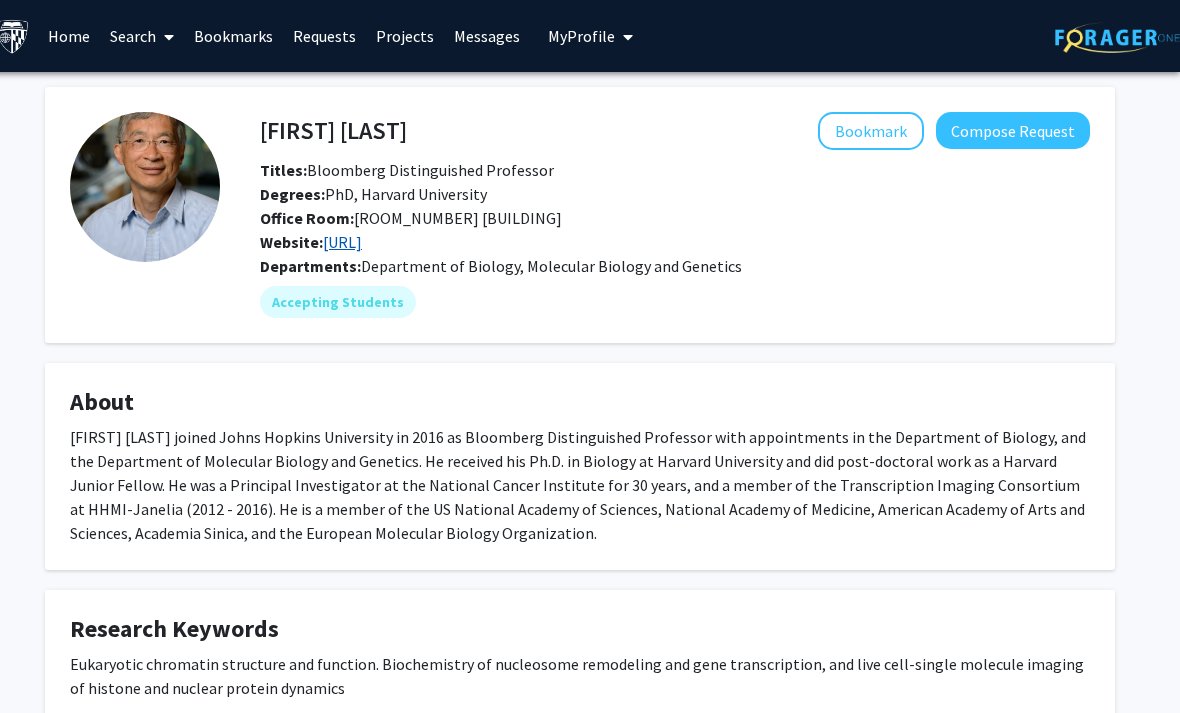 click on "https://carlwulab.com/" 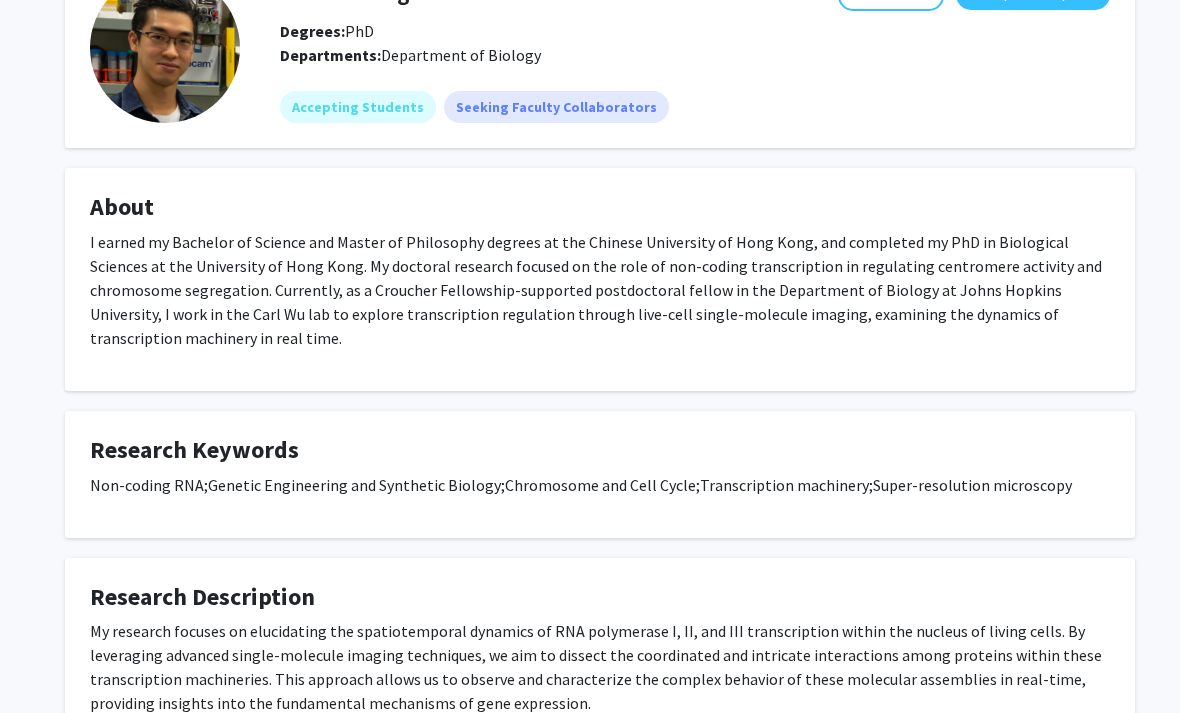scroll, scrollTop: 118, scrollLeft: 0, axis: vertical 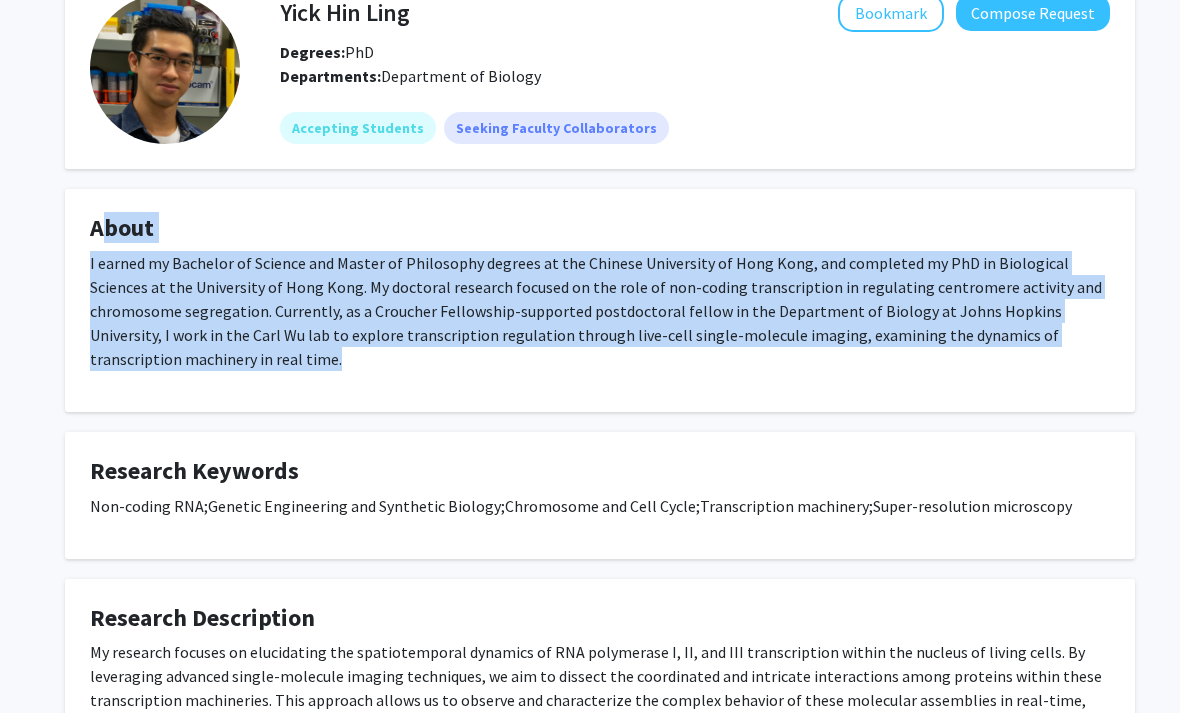 drag, startPoint x: 44, startPoint y: 231, endPoint x: 1023, endPoint y: 386, distance: 991.1942 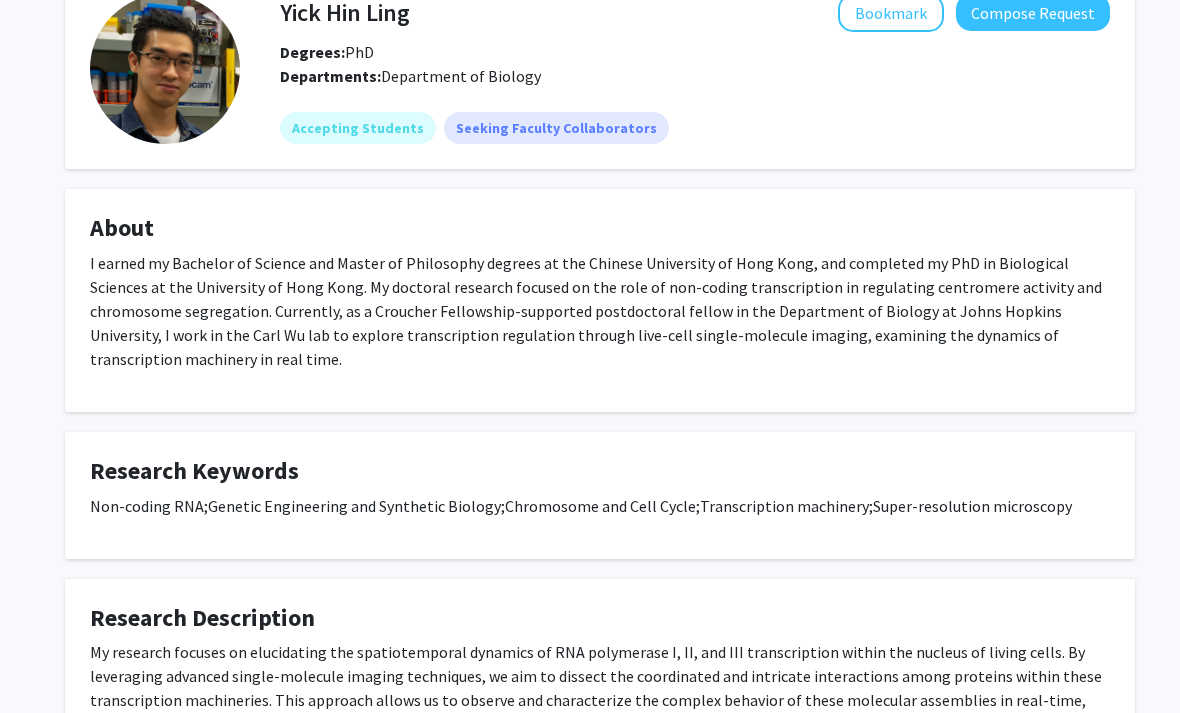 click on "[PERSON] Bookmark
Compose Request  Degrees:   PhD  Departments:   Department of Biology  Accepting Students  Seeking Faculty Collaborators  About  I earned my Bachelor of Science and Master of Philosophy degrees at the Chinese University of Hong Kong, and completed my PhD in Biological Sciences at the University of Hong Kong. My doctoral research focused on the role of non-coding transcription in regulating centromere activity and chromosome segregation. Currently, as a Croucher Fellowship-supported postdoctoral fellow in the Department of Biology at Johns Hopkins University, I work in the Carl Wu lab to explore transcription regulation through live-cell single-molecule imaging, examining the dynamics of transcription machinery in real time.  Research Keywords  Non-coding RNA;  Genetic Engineering and Synthetic Biology;  Chromosome and Cell Cycle;  Transcription machinery;  Super-resolution microscopy  Research Description     Experience  Department of Biology, Johns Hopkins University Show more" 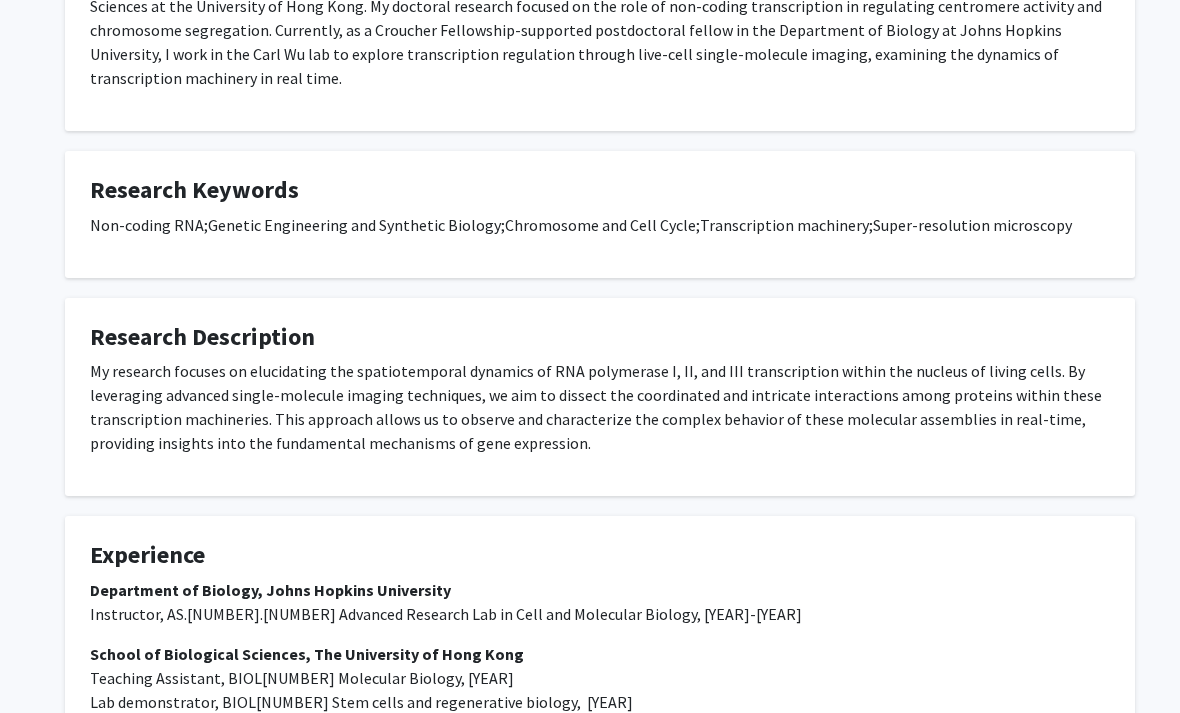 scroll, scrollTop: 412, scrollLeft: 0, axis: vertical 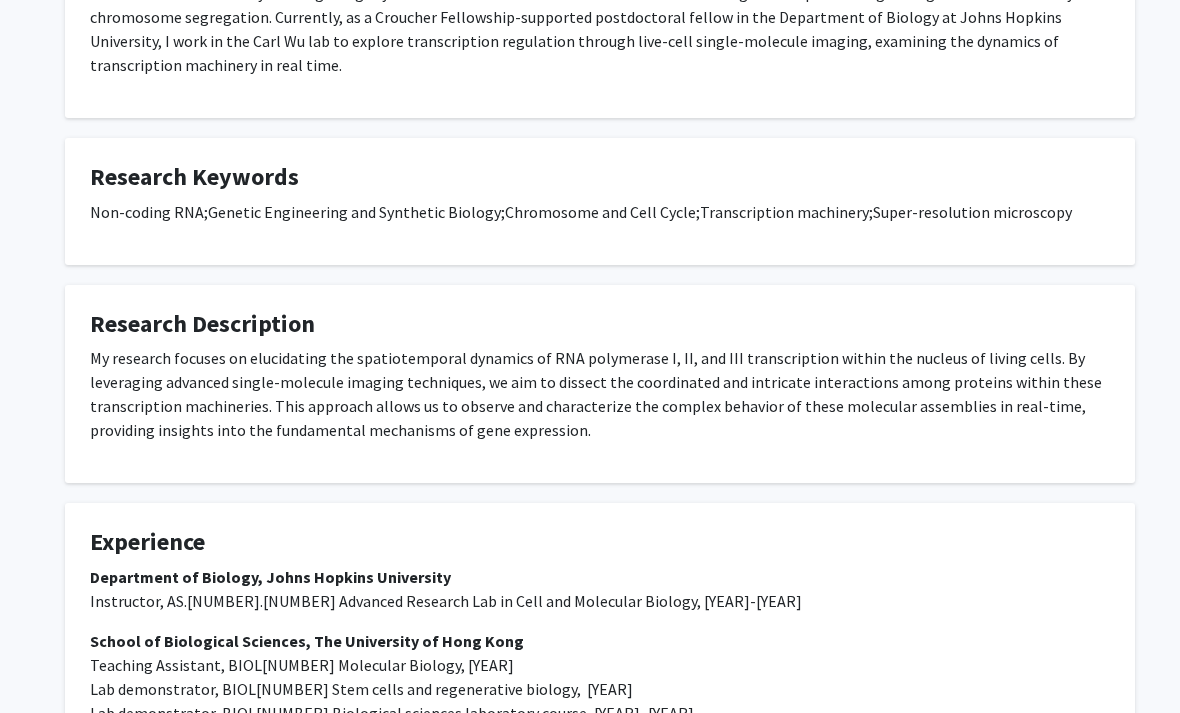 drag, startPoint x: 632, startPoint y: 389, endPoint x: 244, endPoint y: 322, distance: 393.7423 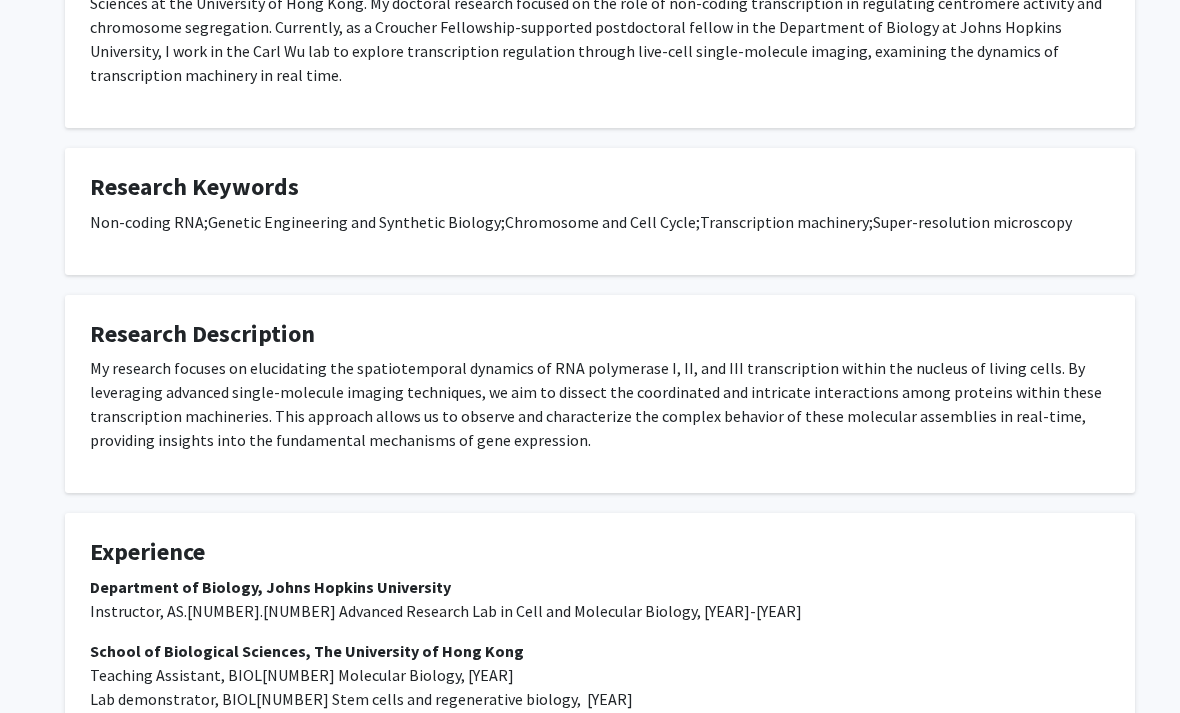 scroll, scrollTop: 0, scrollLeft: 0, axis: both 